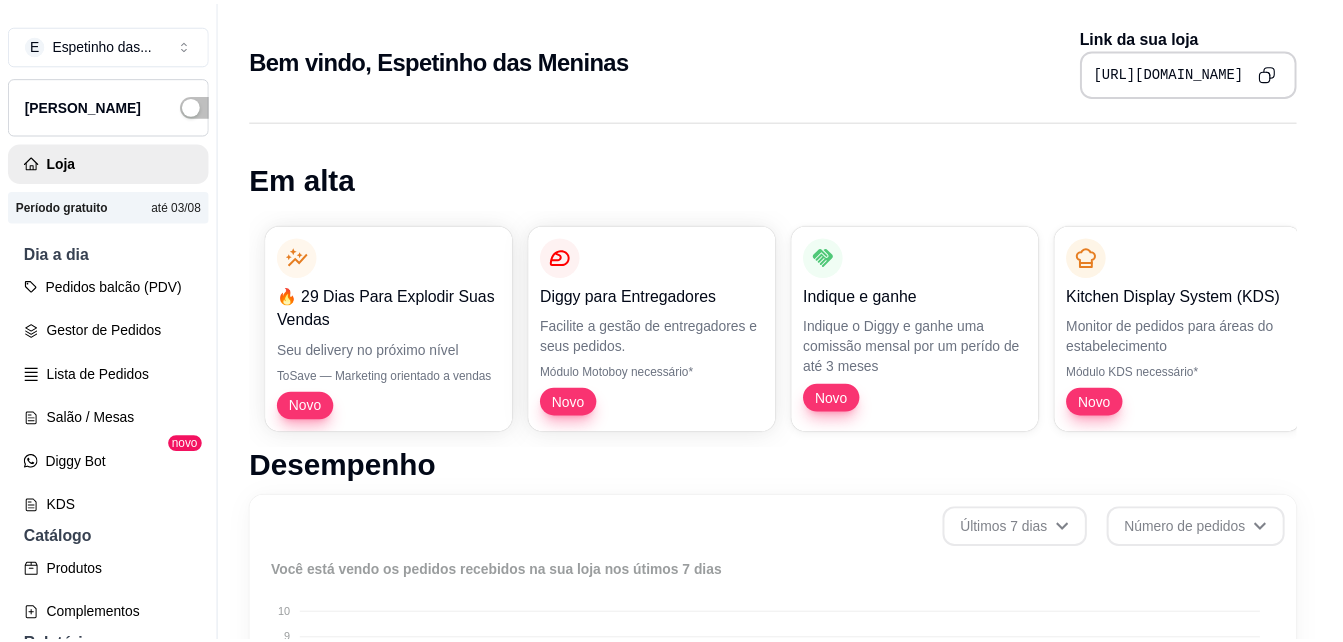 scroll, scrollTop: 0, scrollLeft: 0, axis: both 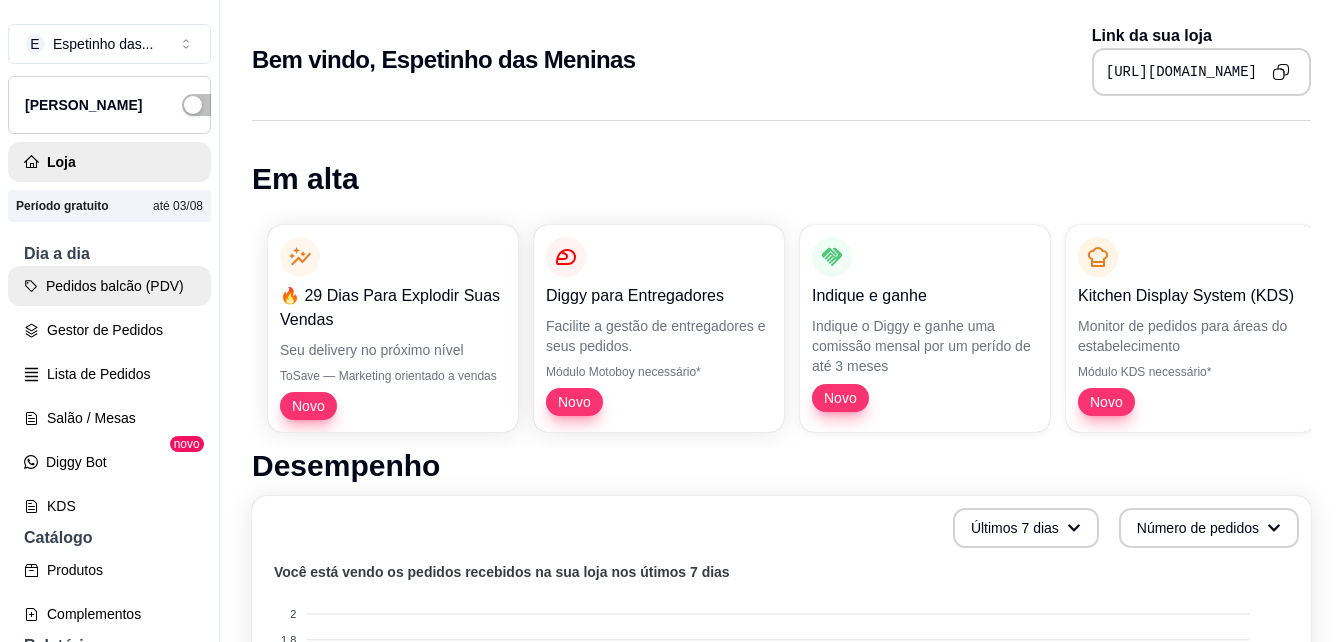 click on "Pedidos balcão (PDV)" at bounding box center (109, 286) 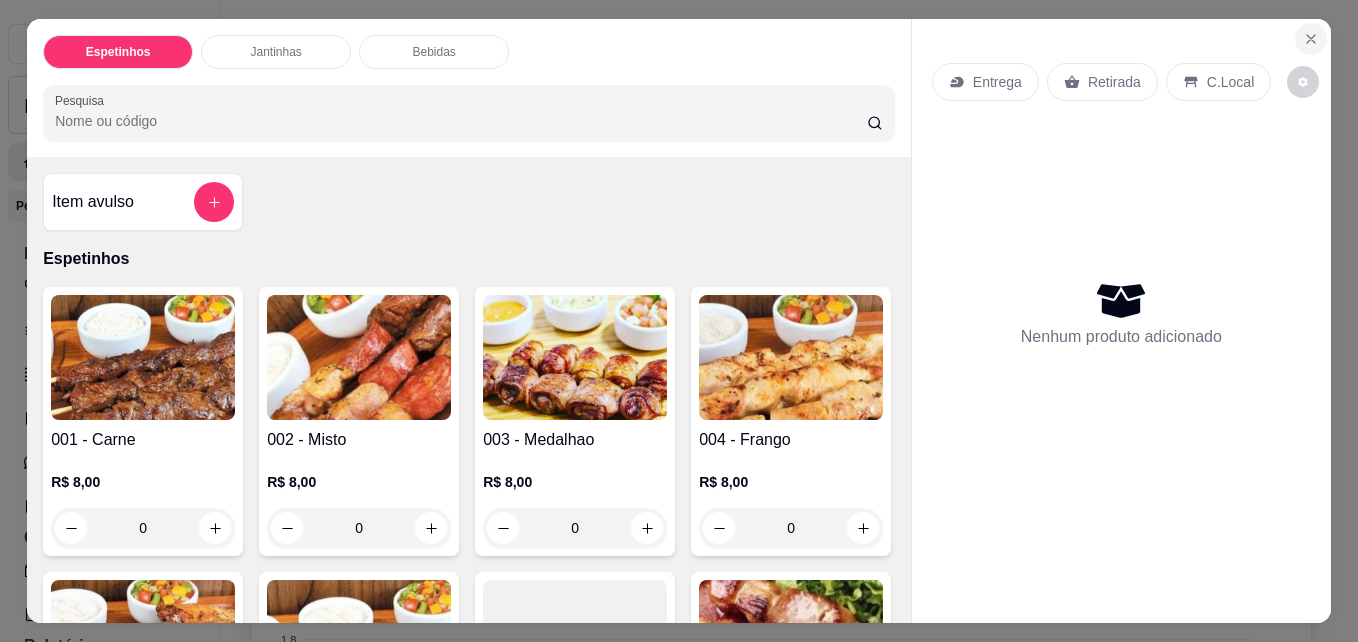 click 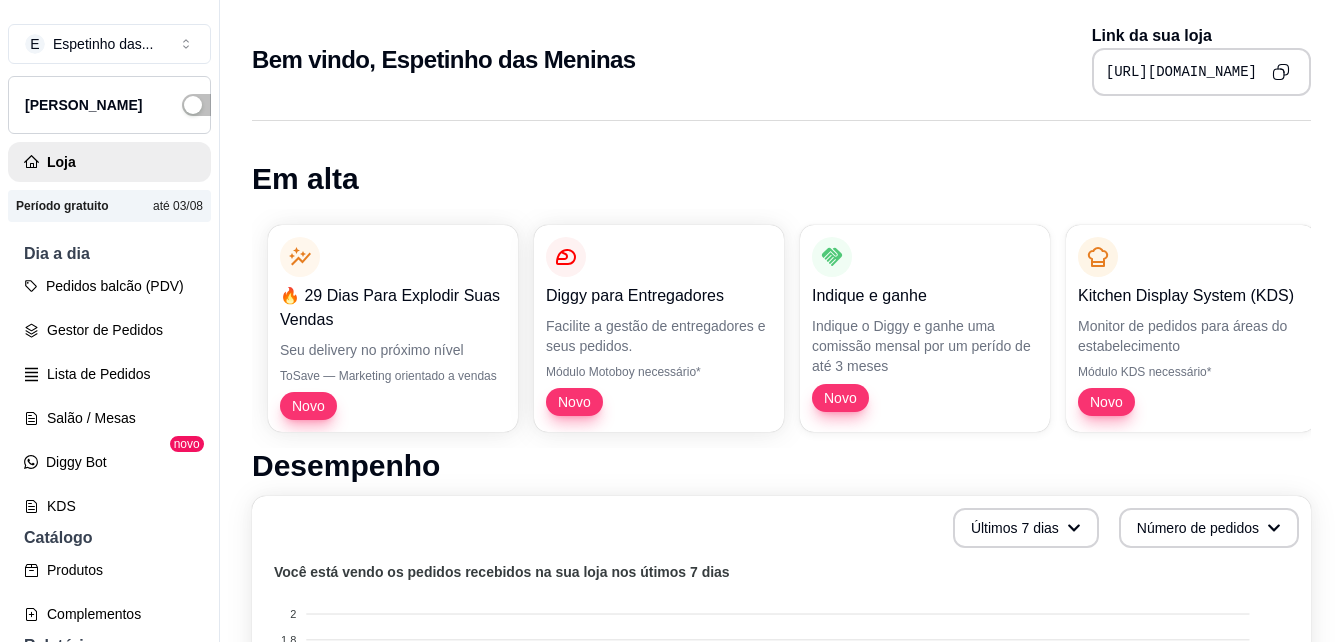 type 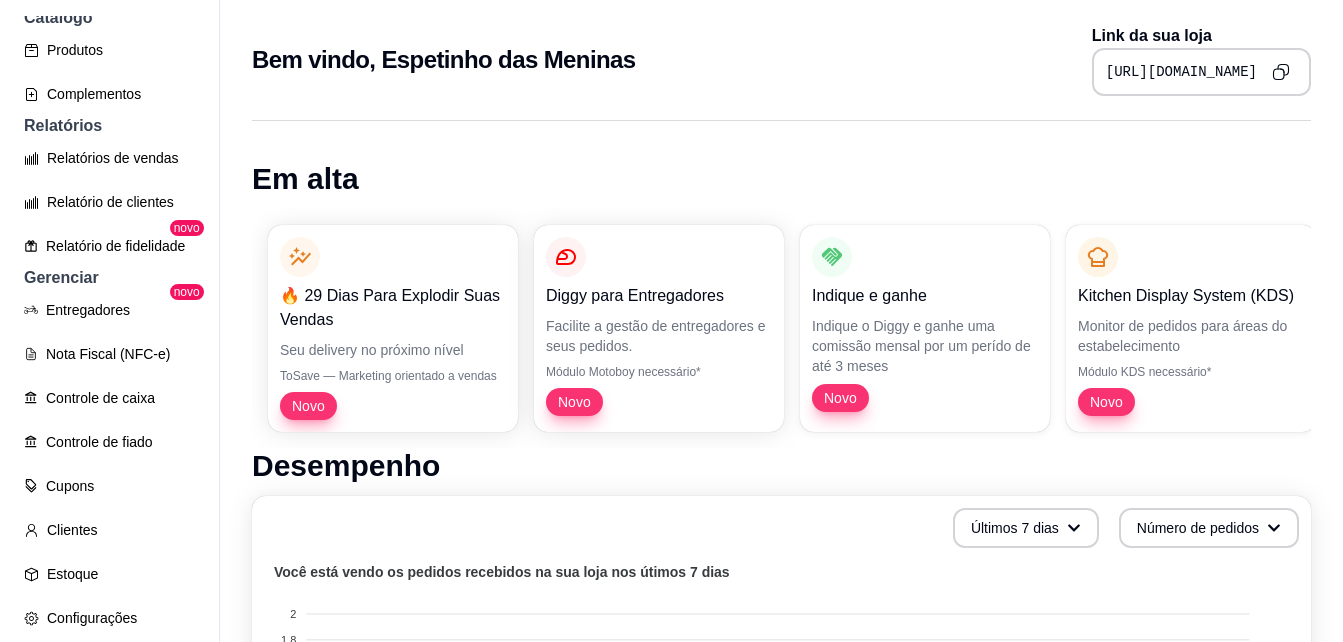 scroll, scrollTop: 631, scrollLeft: 0, axis: vertical 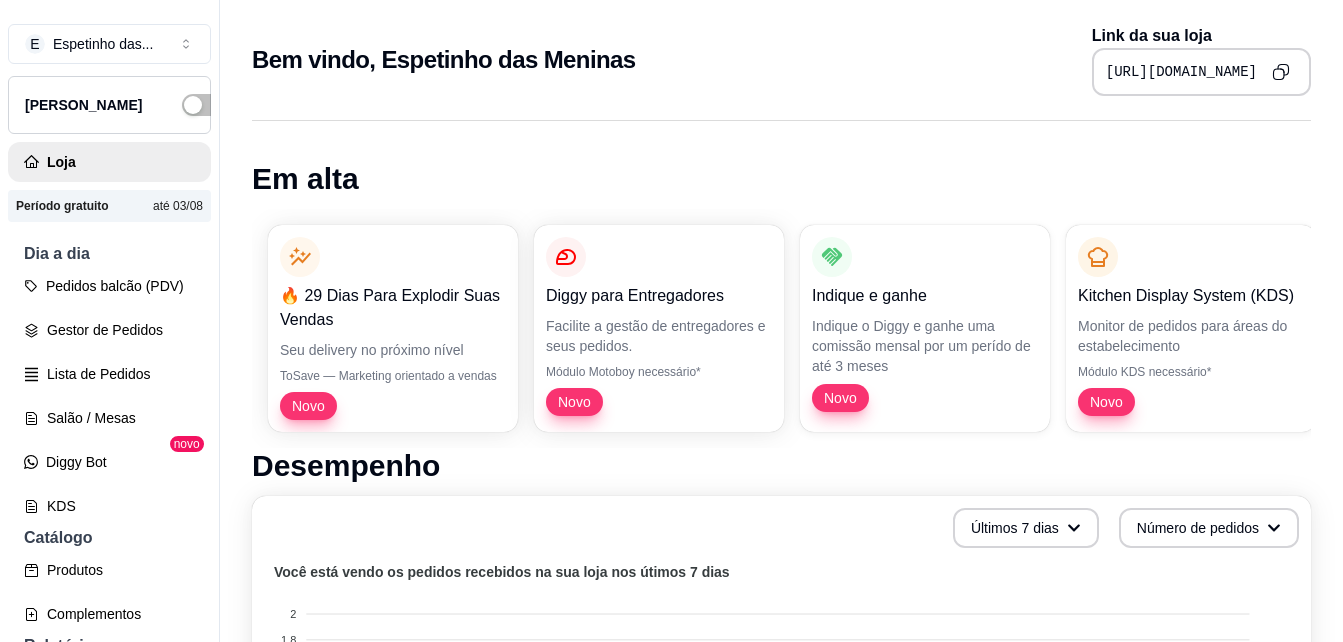 drag, startPoint x: 165, startPoint y: 0, endPoint x: 1132, endPoint y: 111, distance: 973.3499 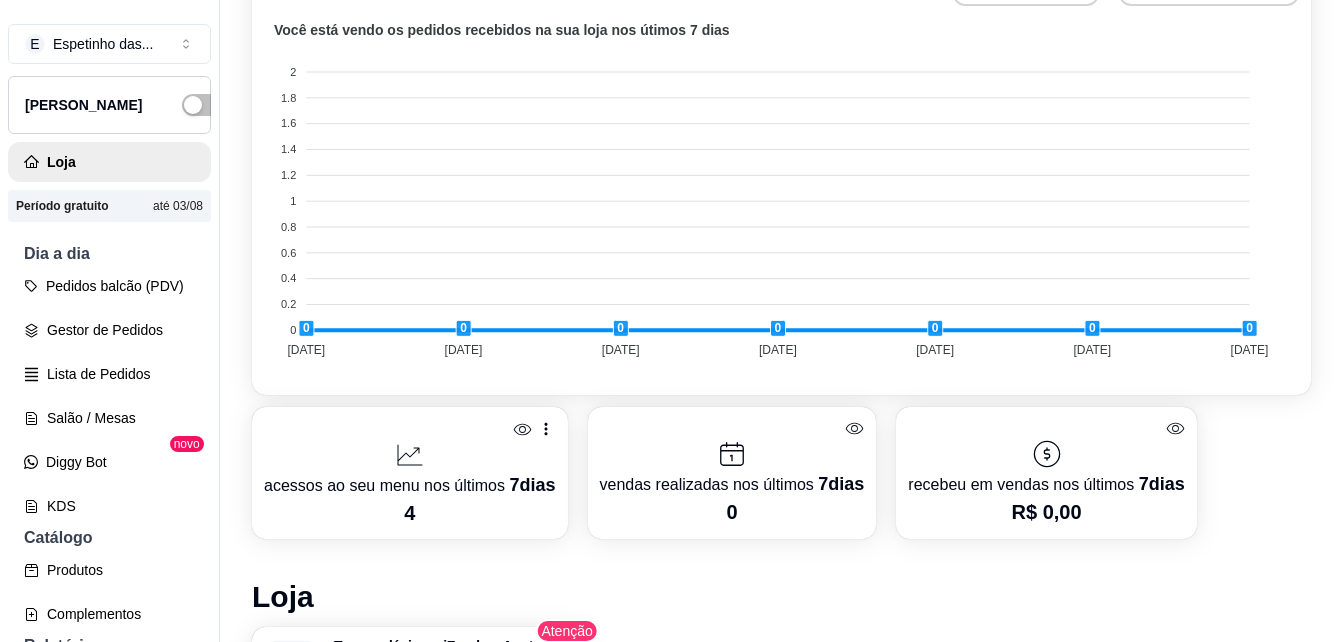 scroll, scrollTop: 572, scrollLeft: 0, axis: vertical 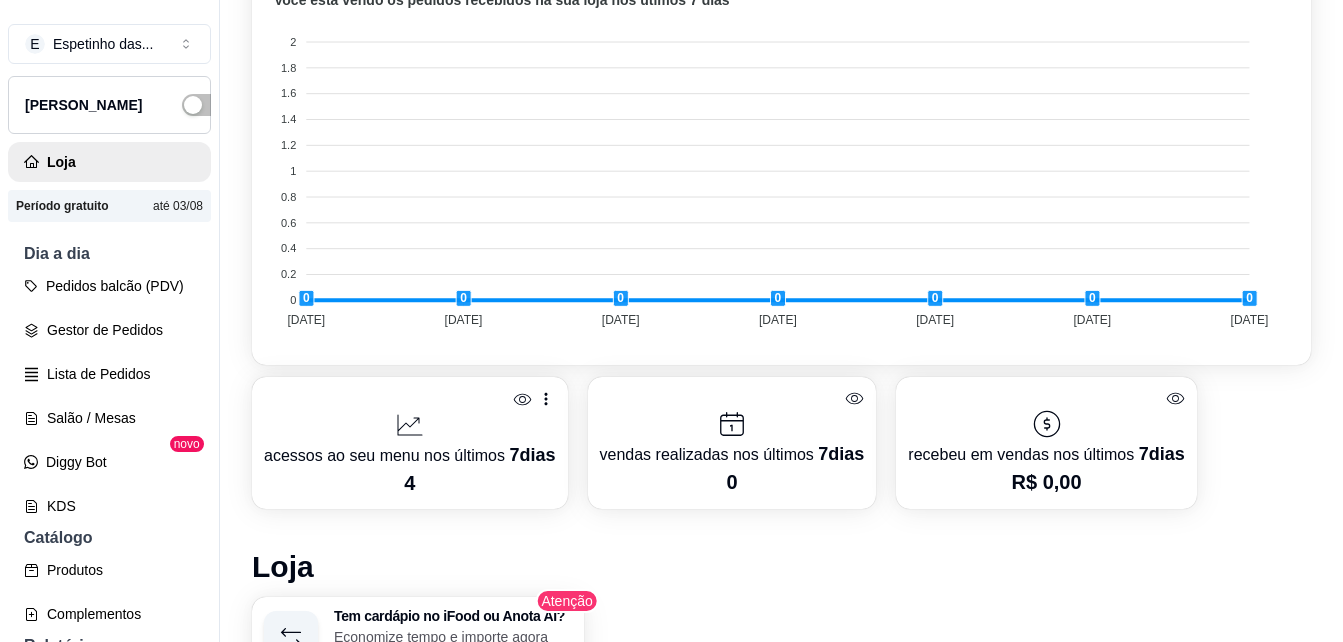 click on "Em alta 🔥 29 Dias Para Explodir Suas Vendas Seu delivery no próximo nível   ToSave — Marketing orientado a vendas Novo Diggy para Entregadores Facilite a gestão de entregadores e seus pedidos. Módulo Motoboy necessário* Novo Indique e ganhe Indique o Diggy e ganhe uma comissão mensal por um perído de até 3 meses Novo Kitchen Display System (KDS) Monitor de pedidos para áreas do estabelecimento Módulo KDS necessário* Novo Nota Fiscal (NFC-e) Emita notas fiscais (NFC-e) do seus pedidos do Diggy Módulo fiscal necessário* Novo Controle de Fiado Registre as suas vendas em fiado e tenha o controle das contas de cada cliente Novo Robô de Atendimento Otimize o atendimento dos seus pedidos vindos do WhatsApp com nosso robô Disponível para Windows 10 ou superior Desempenho Últimos 7 dias Número de pedidos Você está vendo os pedidos recebidos na sua loja nos útimos 7 dias 2 2 1.8 1.8 1.6 1.6 1.4 1.4 1.2 1.2 1 1 0.8 0.8 0.6 0.6 0.4 0.4 0.2 0.2 0 0 0 0 0 0 0 0 0 09/07/25 09/07/25 10/07/25 0   7 4" at bounding box center [781, 346] 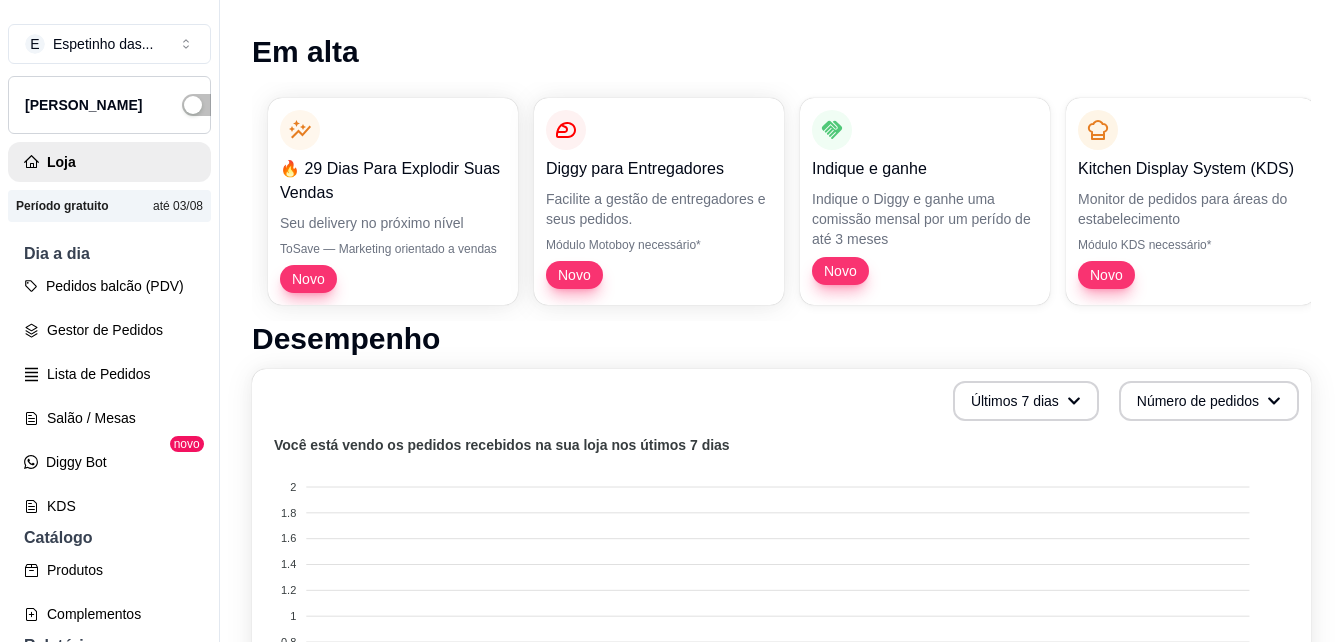scroll, scrollTop: 0, scrollLeft: 0, axis: both 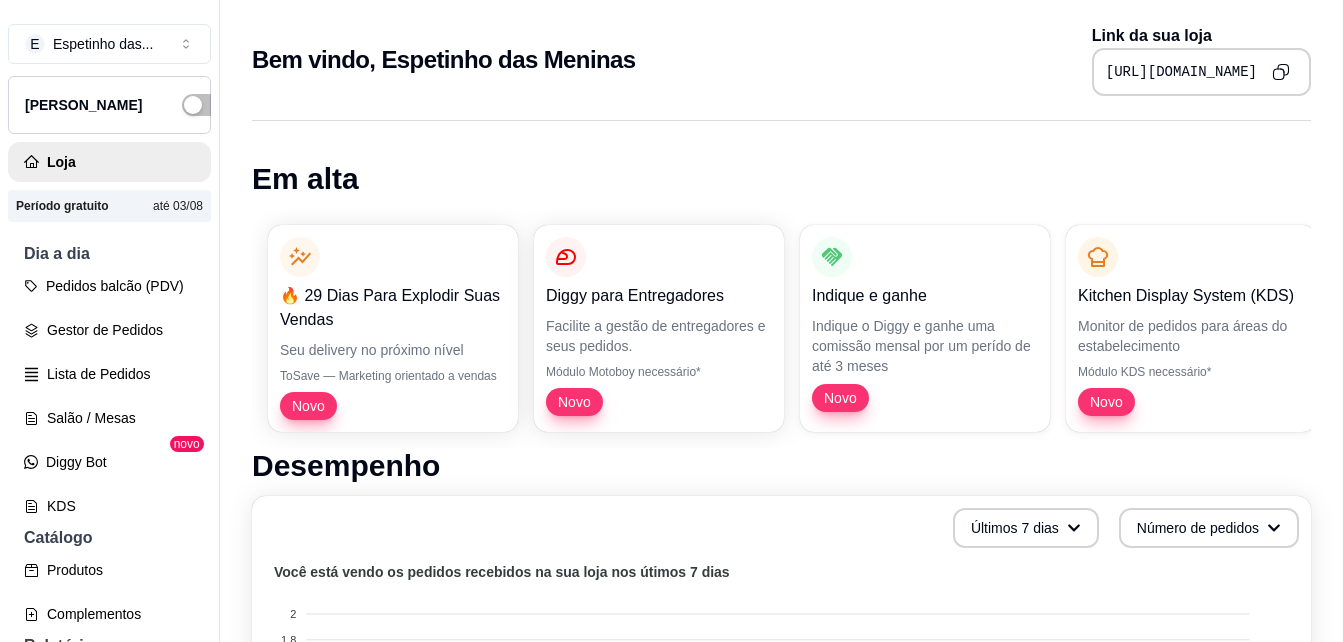 click on "Desempenho" at bounding box center (781, 466) 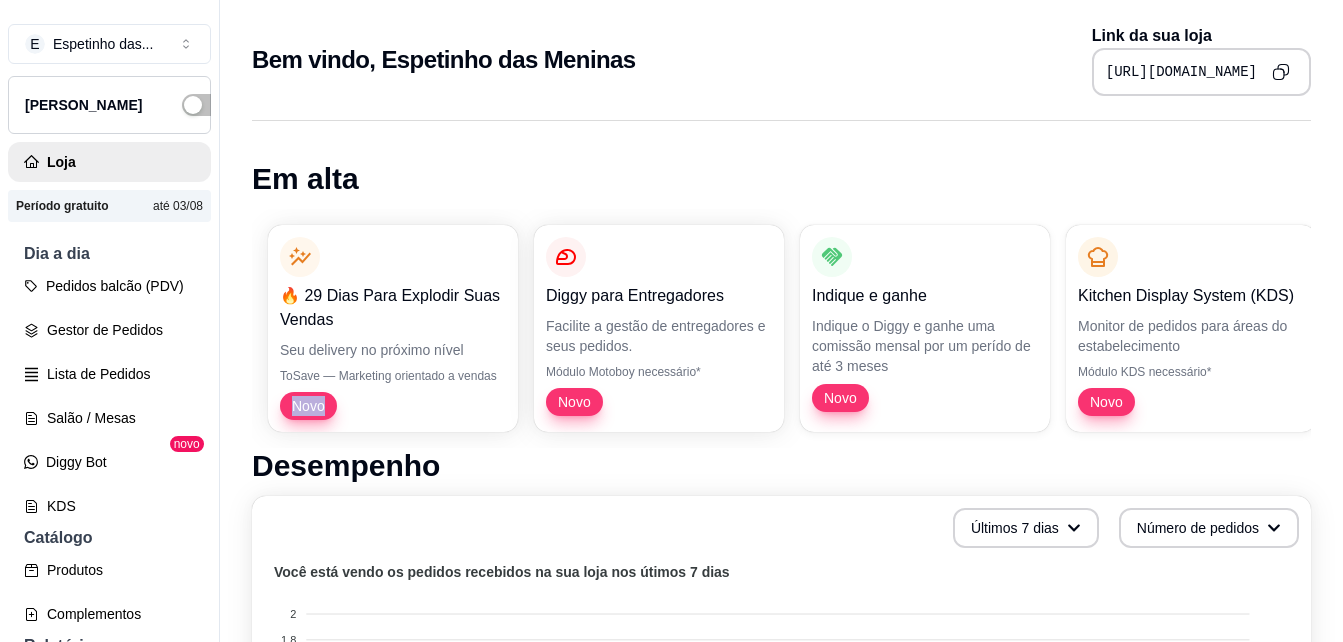 click on "Em alta 🔥 29 Dias Para Explodir Suas Vendas Seu delivery no próximo nível   ToSave — Marketing orientado a vendas Novo Diggy para Entregadores Facilite a gestão de entregadores e seus pedidos. Módulo Motoboy necessário* Novo Indique e ganhe Indique o Diggy e ganhe uma comissão mensal por um perído de até 3 meses Novo Kitchen Display System (KDS) Monitor de pedidos para áreas do estabelecimento Módulo KDS necessário* Novo Nota Fiscal (NFC-e) Emita notas fiscais (NFC-e) do seus pedidos do Diggy Módulo fiscal necessário* Novo Controle de Fiado Registre as suas vendas em fiado e tenha o controle das contas de cada cliente Novo Robô de Atendimento Otimize o atendimento dos seus pedidos vindos do WhatsApp com nosso robô Disponível para Windows 10 ou superior Desempenho Últimos 7 dias Número de pedidos Você está vendo os pedidos recebidos na sua loja nos útimos 7 dias 2 2 1.8 1.8 1.6 1.6 1.4 1.4 1.2 1.2 1 1 0.8 0.8 0.6 0.6 0.4 0.4 0.2 0.2 0 0 0 0 0 0 0 0 0 09/07/25 09/07/25 10/07/25 0   7 4" at bounding box center [781, 918] 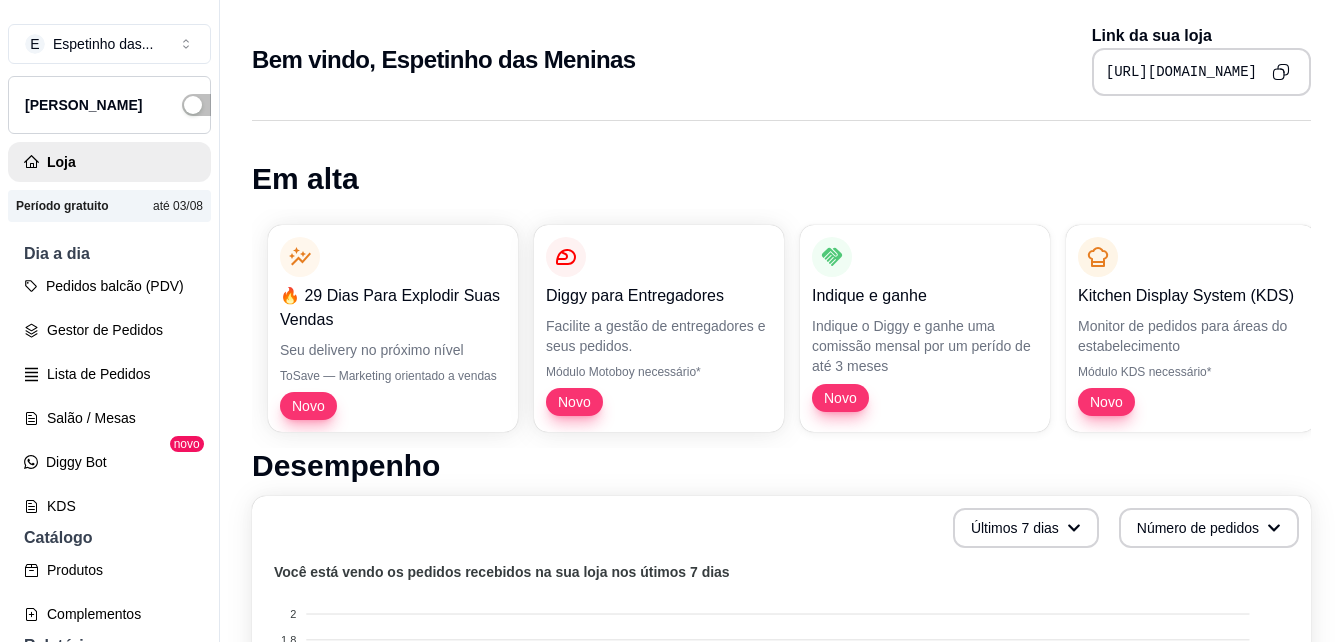 click on "Em alta 🔥 29 Dias Para Explodir Suas Vendas Seu delivery no próximo nível   ToSave — Marketing orientado a vendas Novo Diggy para Entregadores Facilite a gestão de entregadores e seus pedidos. Módulo Motoboy necessário* Novo Indique e ganhe Indique o Diggy e ganhe uma comissão mensal por um perído de até 3 meses Novo Kitchen Display System (KDS) Monitor de pedidos para áreas do estabelecimento Módulo KDS necessário* Novo Nota Fiscal (NFC-e) Emita notas fiscais (NFC-e) do seus pedidos do Diggy Módulo fiscal necessário* Novo Controle de Fiado Registre as suas vendas em fiado e tenha o controle das contas de cada cliente Novo Robô de Atendimento Otimize o atendimento dos seus pedidos vindos do WhatsApp com nosso robô Disponível para Windows 10 ou superior Desempenho Últimos 7 dias Número de pedidos Você está vendo os pedidos recebidos na sua loja nos útimos 7 dias 2 2 1.8 1.8 1.6 1.6 1.4 1.4 1.2 1.2 1 1 0.8 0.8 0.6 0.6 0.4 0.4 0.2 0.2 0 0 0 0 0 0 0 0 0 09/07/25 09/07/25 10/07/25 0   7 4" at bounding box center (781, 918) 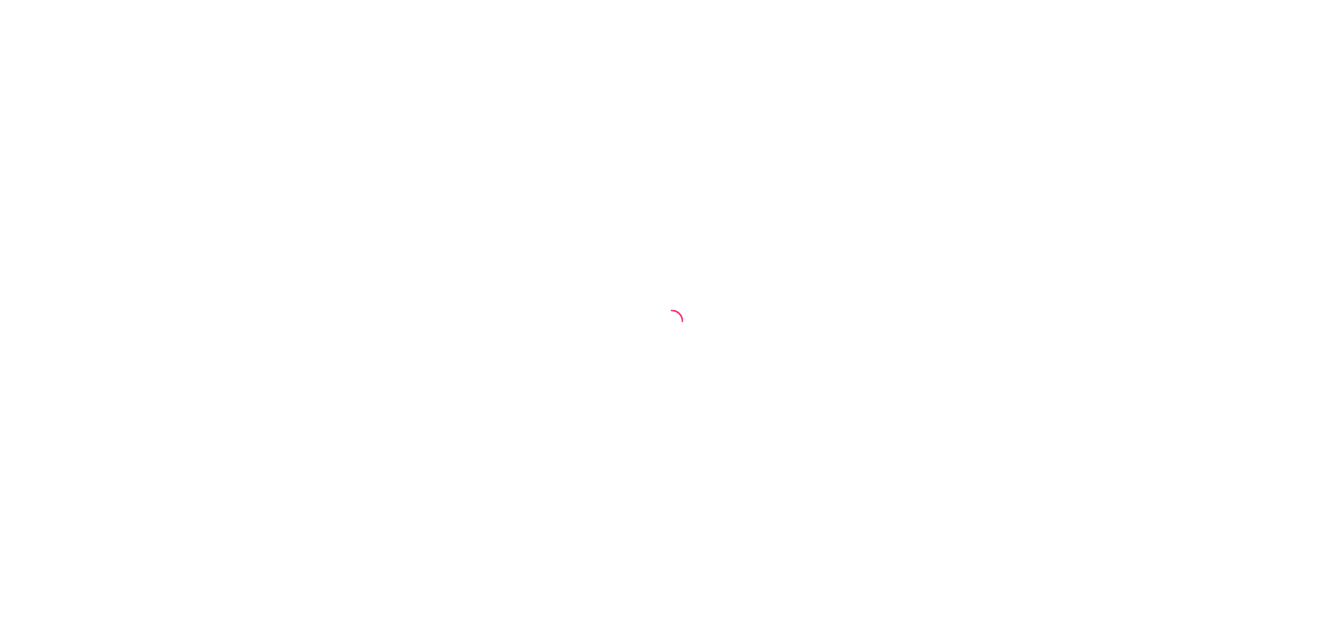 scroll, scrollTop: 0, scrollLeft: 0, axis: both 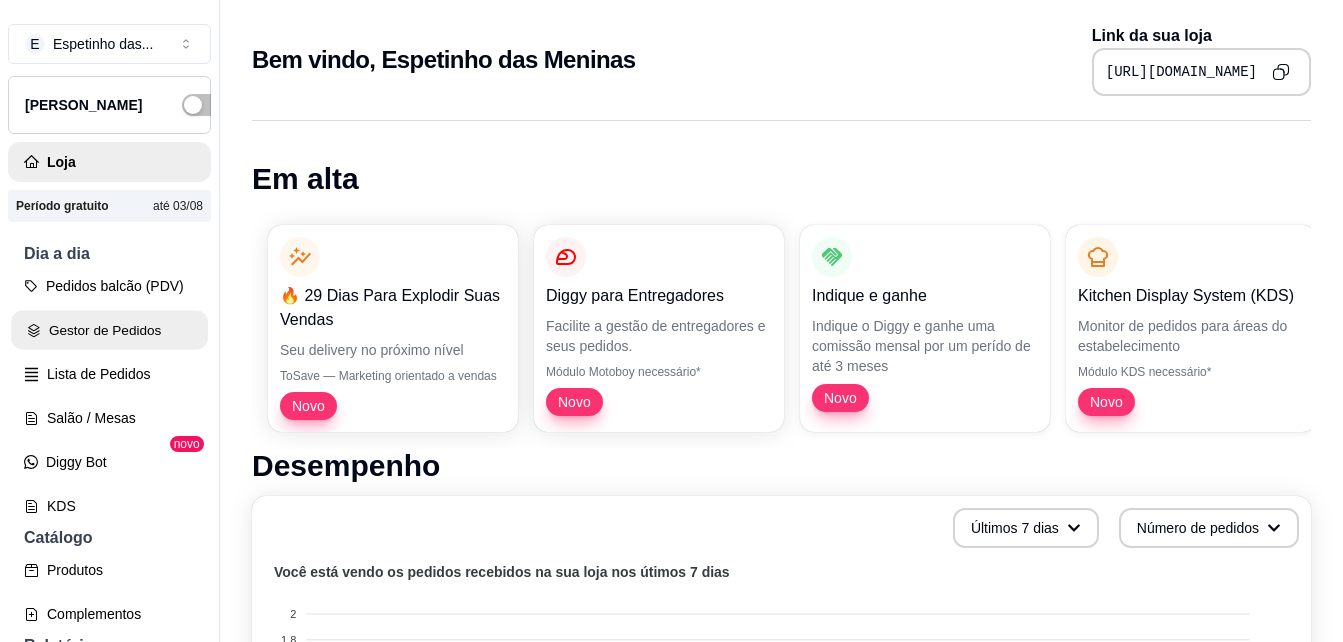 click on "Gestor de Pedidos" at bounding box center (109, 330) 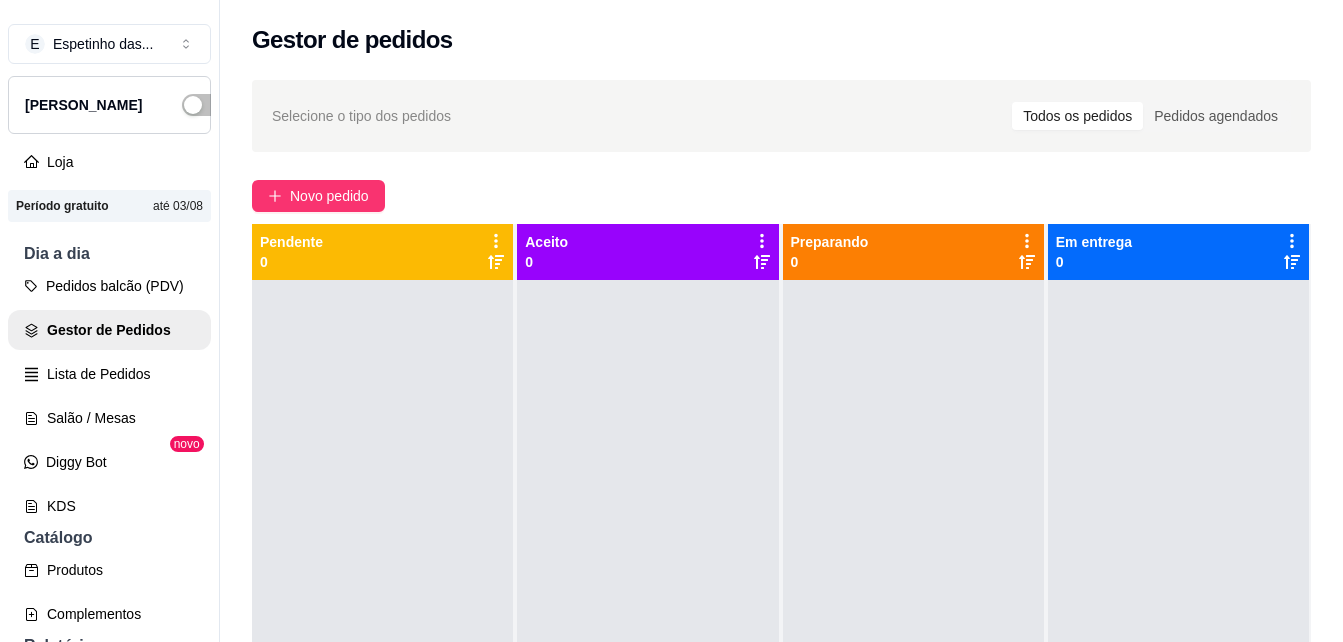 click on "Todos os pedidos" at bounding box center (1077, 116) 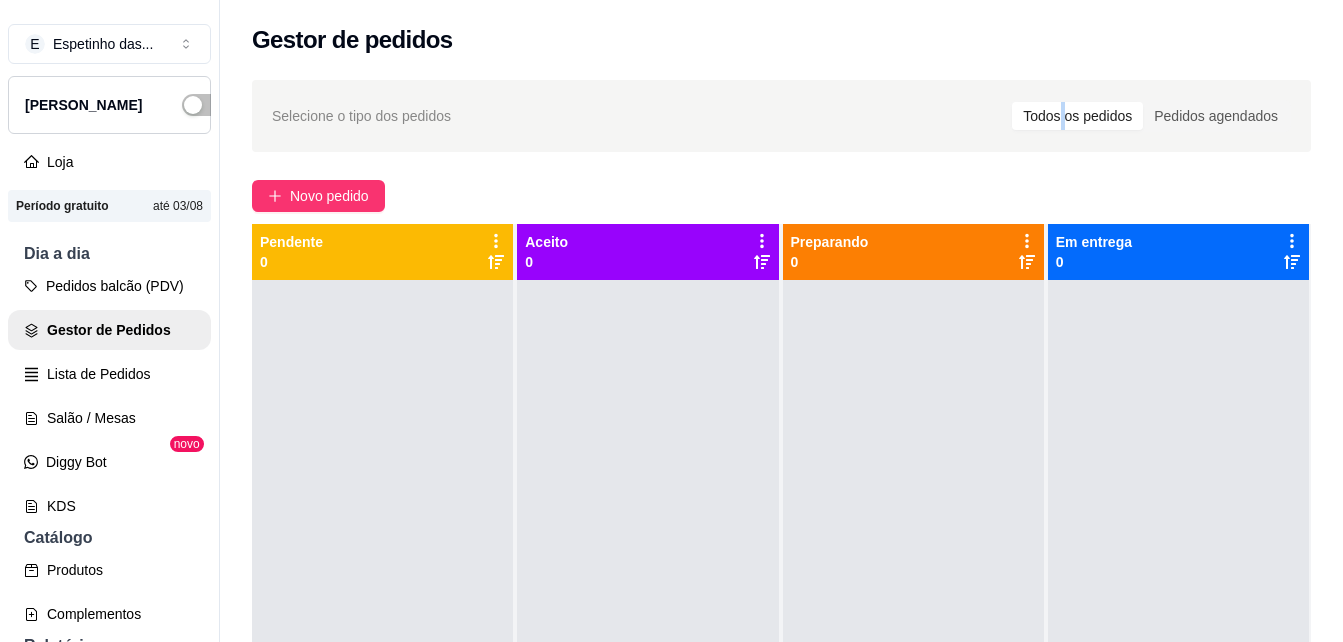 click on "Todos os pedidos" at bounding box center (1077, 116) 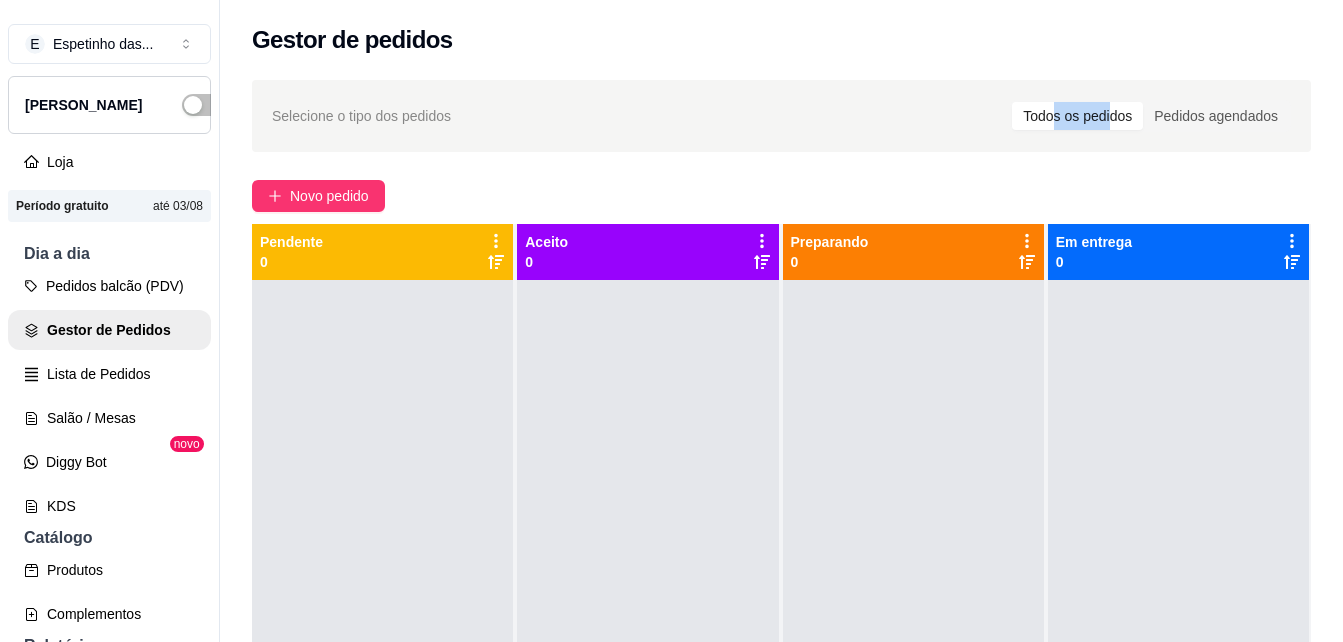 drag, startPoint x: 1045, startPoint y: 107, endPoint x: 1101, endPoint y: 130, distance: 60.53924 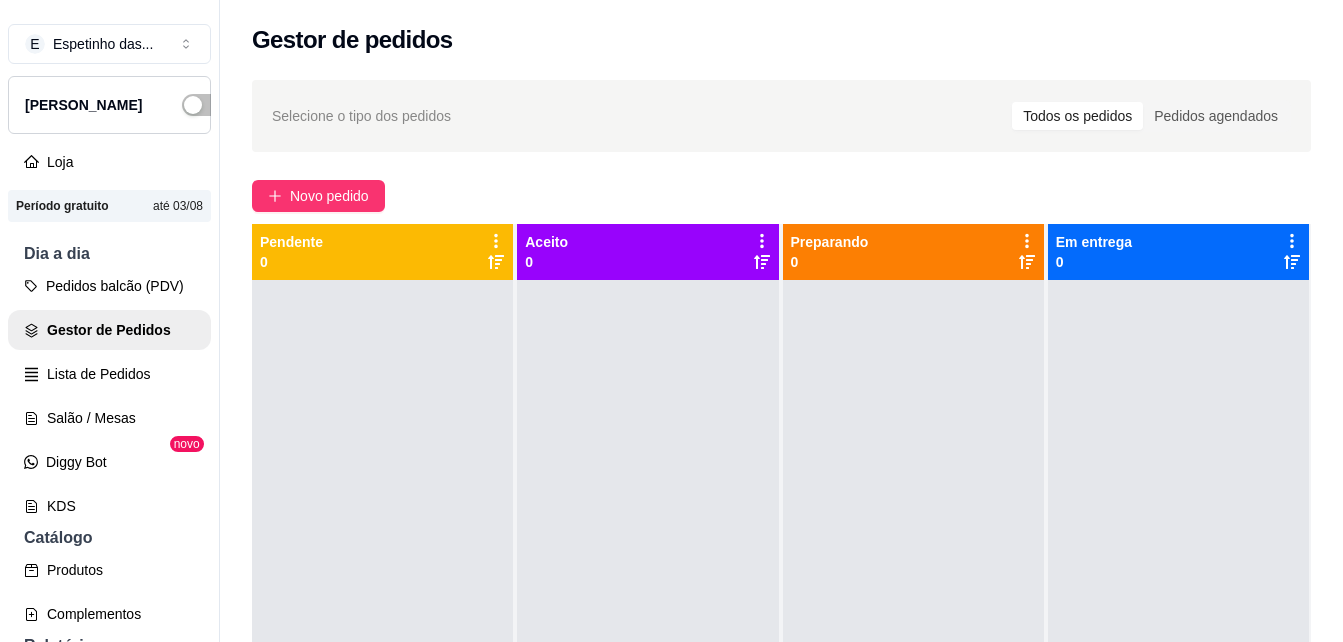 drag, startPoint x: 1101, startPoint y: 130, endPoint x: 1120, endPoint y: 176, distance: 49.76947 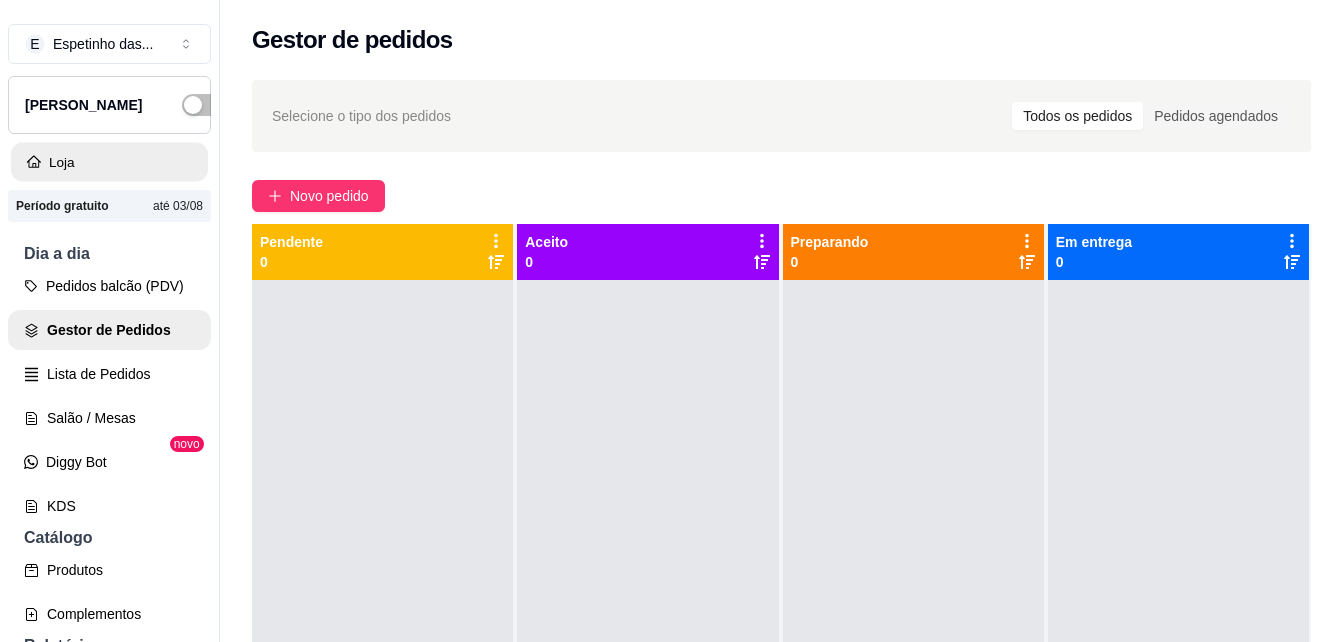 click on "Loja" at bounding box center [109, 162] 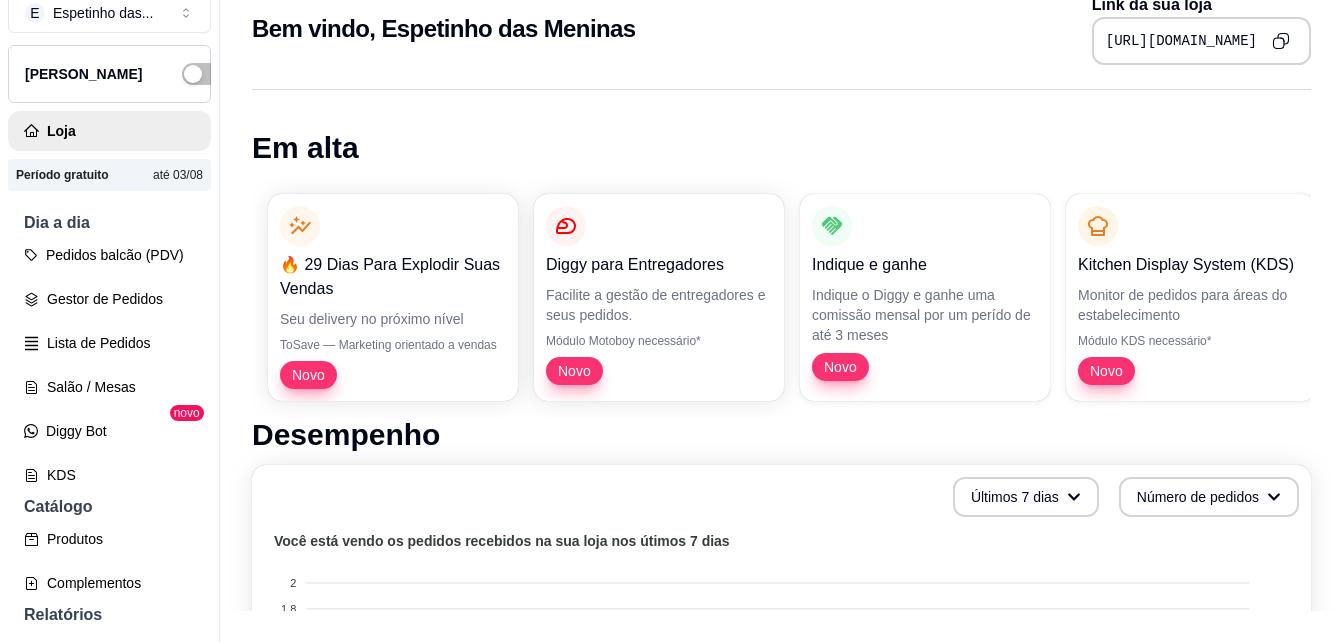 scroll, scrollTop: 32, scrollLeft: 0, axis: vertical 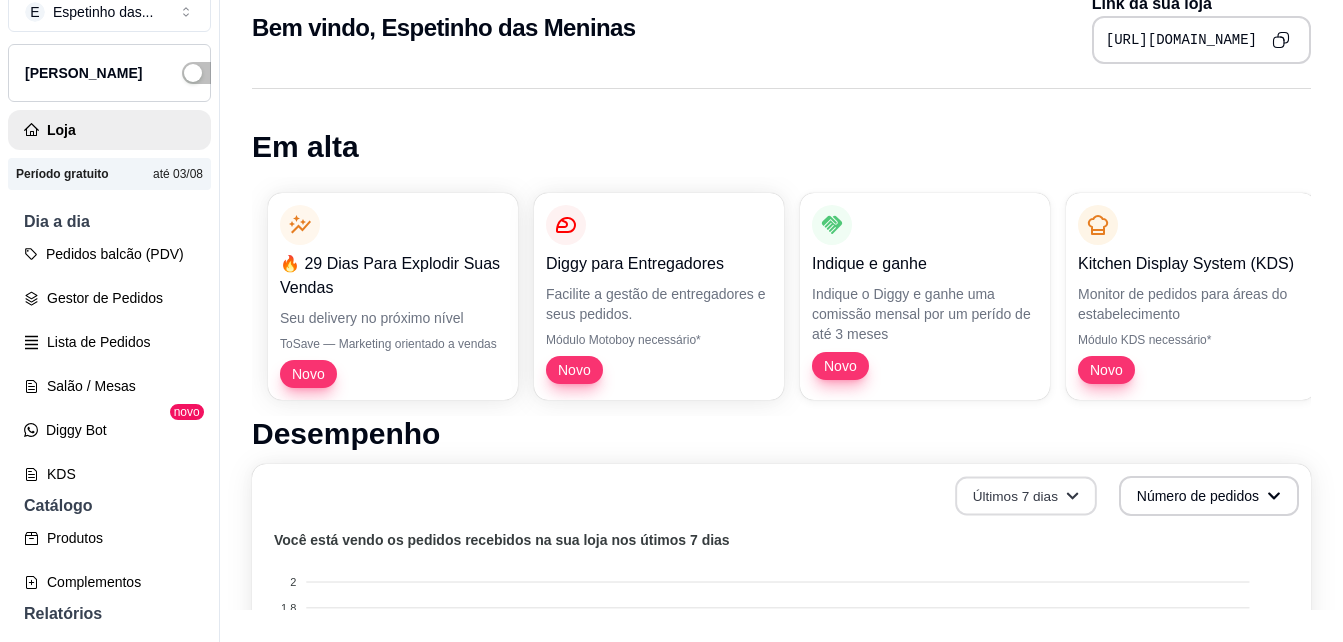 click on "Últimos 7 dias" at bounding box center (1026, 496) 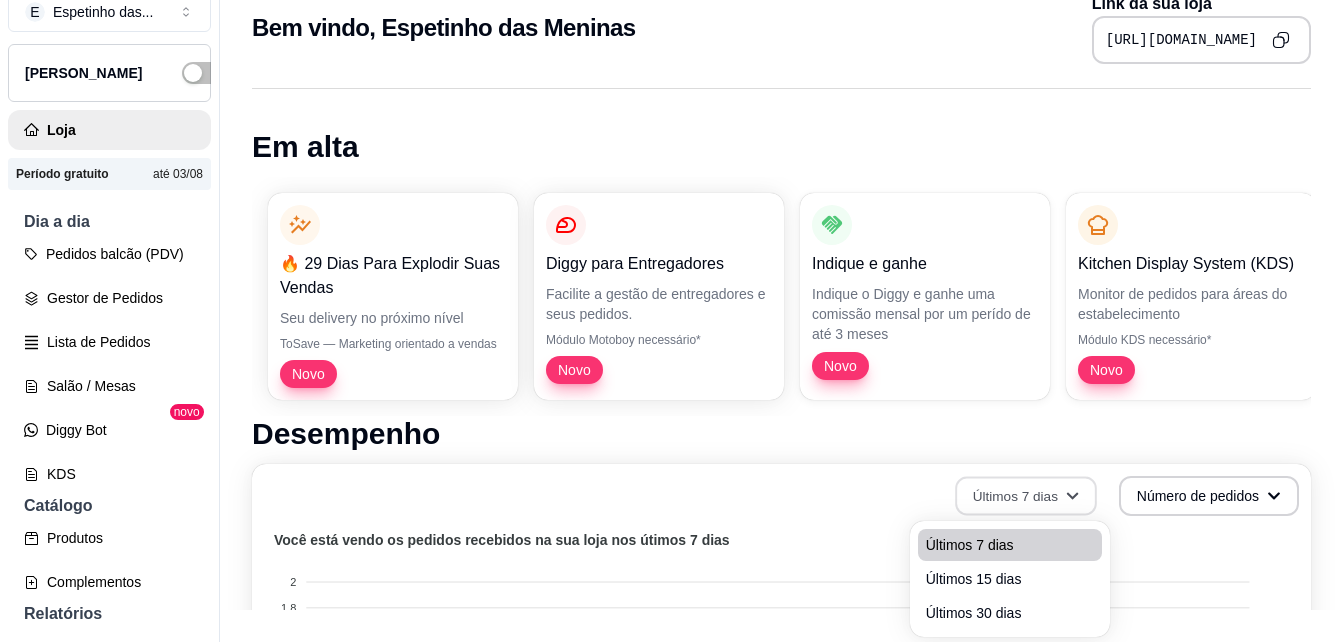 click on "Últimos 7 dias" at bounding box center [1010, 545] 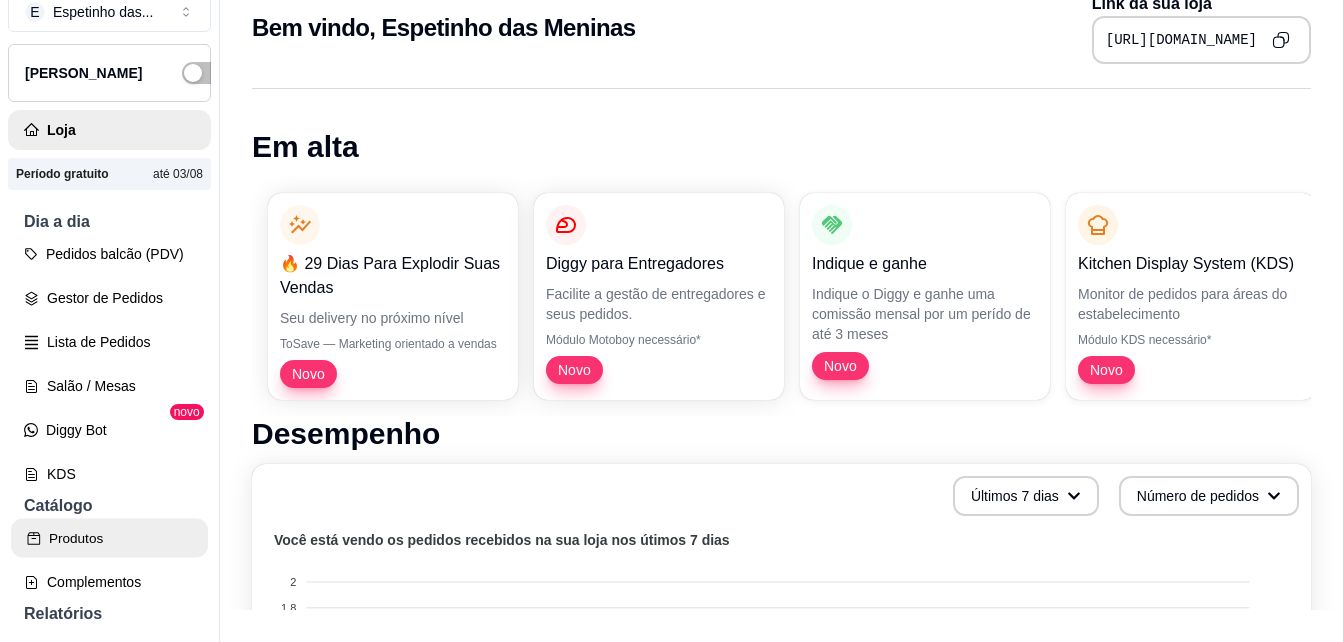click on "Produtos" at bounding box center (109, 538) 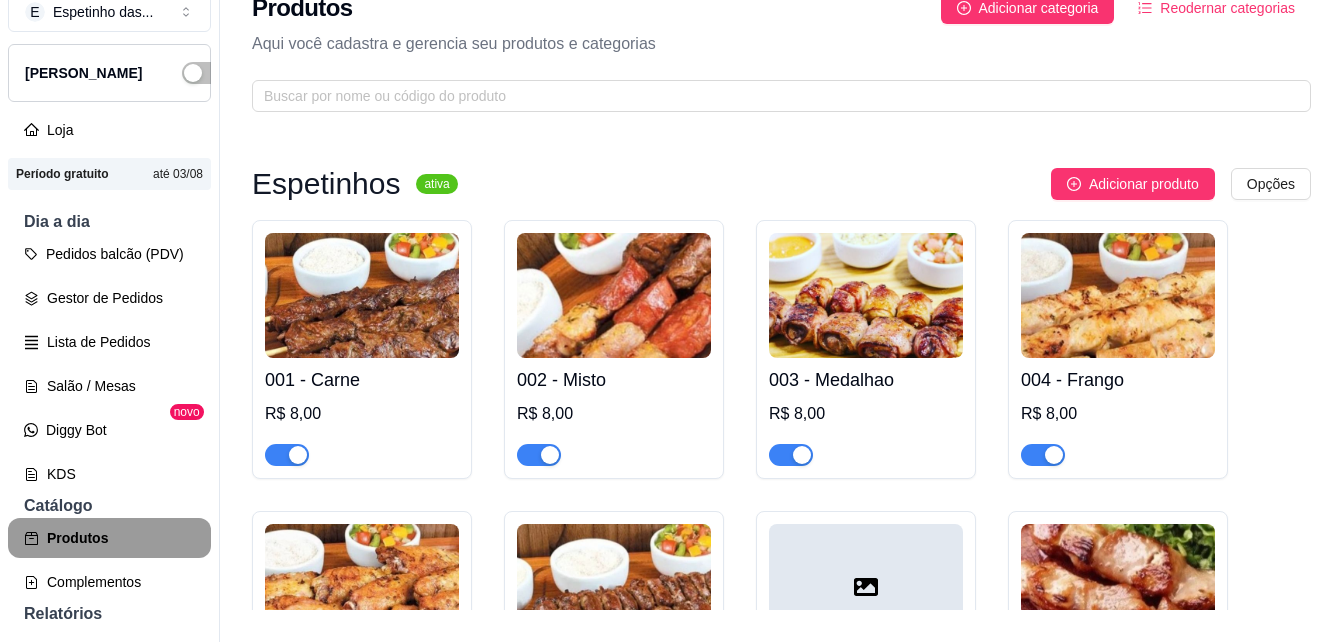 scroll, scrollTop: 0, scrollLeft: 0, axis: both 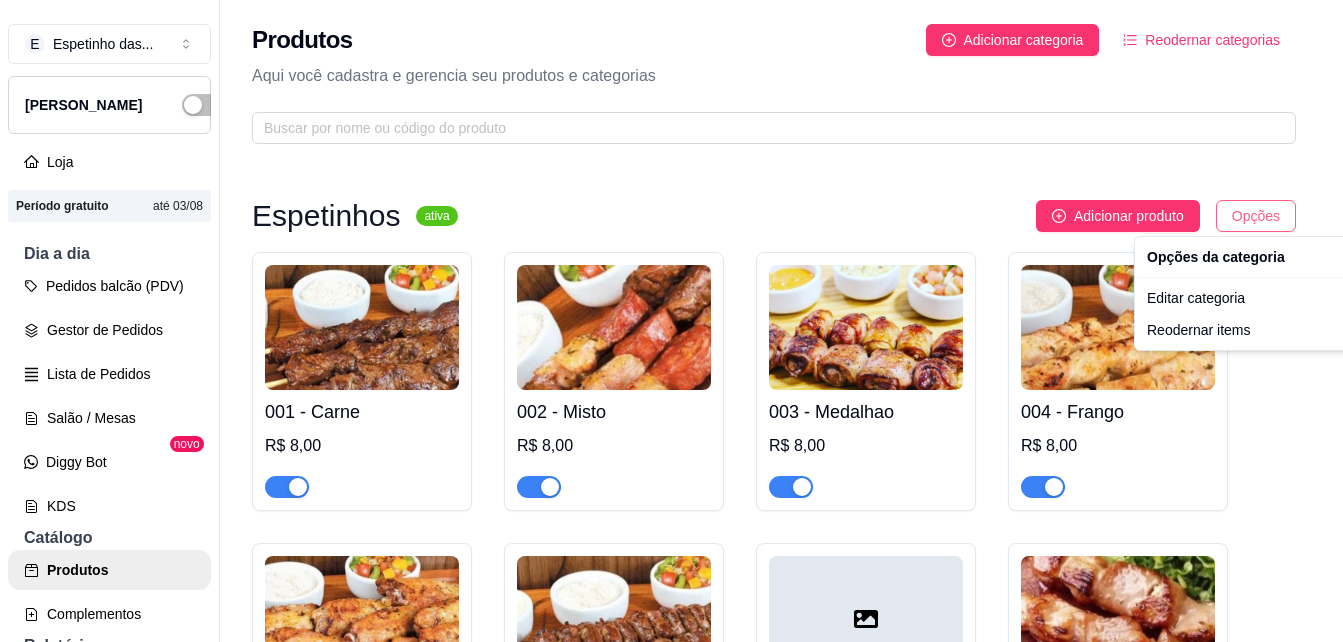click on "E Espetinho das ... Loja Aberta Loja Período gratuito até 03/08   Dia a dia Pedidos balcão (PDV) Gestor de Pedidos Lista de Pedidos Salão / Mesas Diggy Bot novo KDS Catálogo Produtos Complementos Relatórios Relatórios de vendas Relatório de clientes Relatório de fidelidade novo Gerenciar Entregadores novo Nota Fiscal (NFC-e) Controle de caixa Controle de fiado Cupons Clientes Estoque Configurações Diggy Planos Precisa de ajuda? Sair Produtos Adicionar categoria Reodernar categorias Aqui você cadastra e gerencia seu produtos e categorias Espetinhos ativa Adicionar produto Opções 001 - Carne    R$ 8,00 002 - Misto    R$ 8,00 003 - Medalhao   R$ 8,00 004 - Frango    R$ 8,00 005 - Tulipa    R$ 8,00 006 - Coração    R$ 8,00 007 - Linguiça Toscana    R$ 8,00 008 - Pernil    R$ 8,00 009 - Salsichão    R$ 8,00 010 - Queijo   R$ 8,00 011 - Kafta    R$ 8,00 Jantinhas  ativa Adicionar produto Opções J01 - Combo 1 : 01 espeto,arroz,maionese, molho e farofa    R$ 12,00   R$ 18,00     ativa" at bounding box center (671, 321) 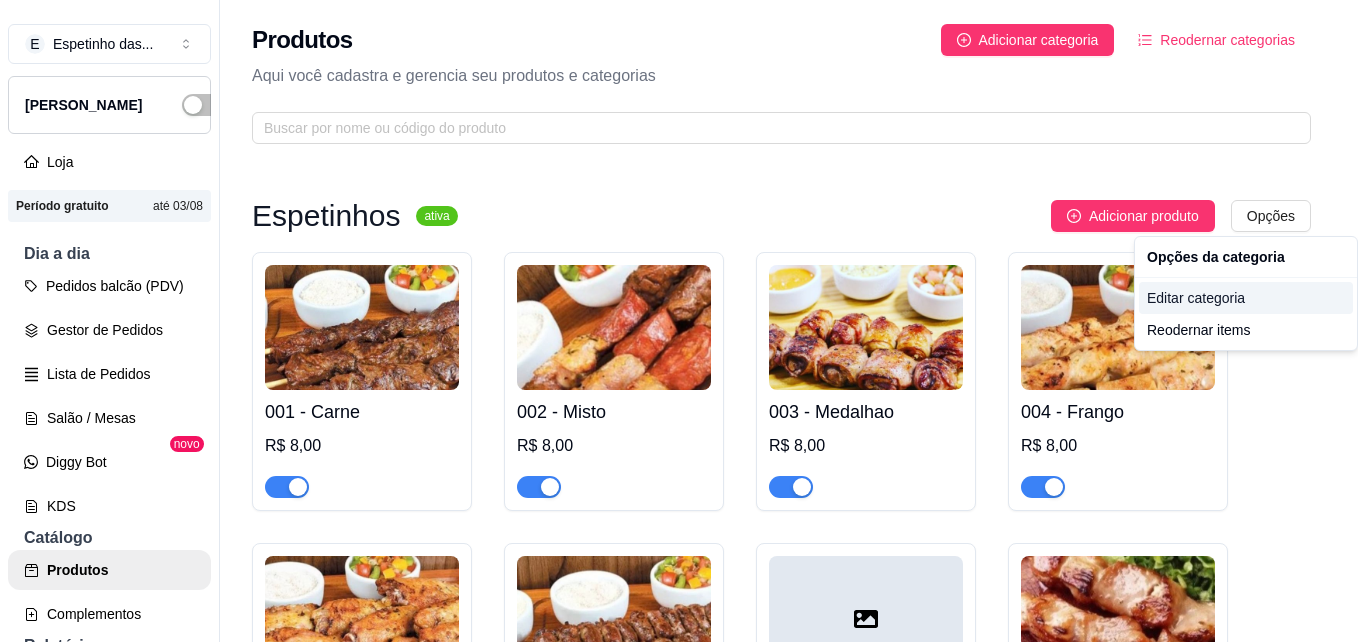click on "Editar categoria" at bounding box center (1246, 298) 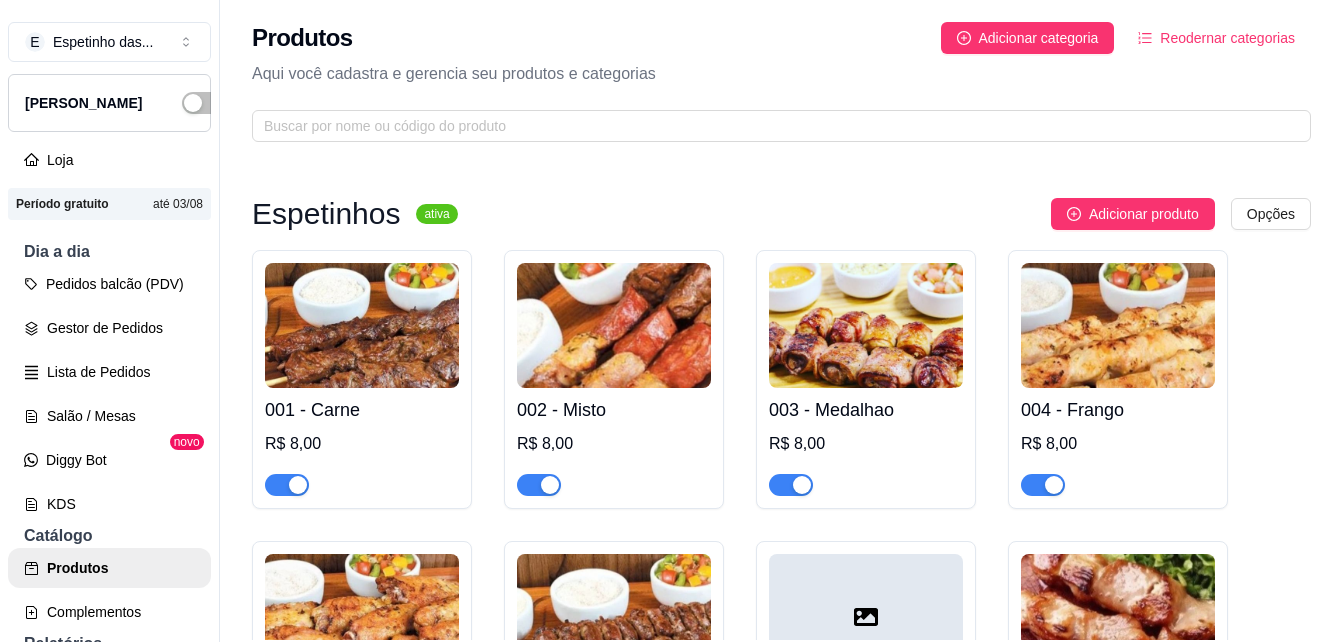 scroll, scrollTop: 32, scrollLeft: 0, axis: vertical 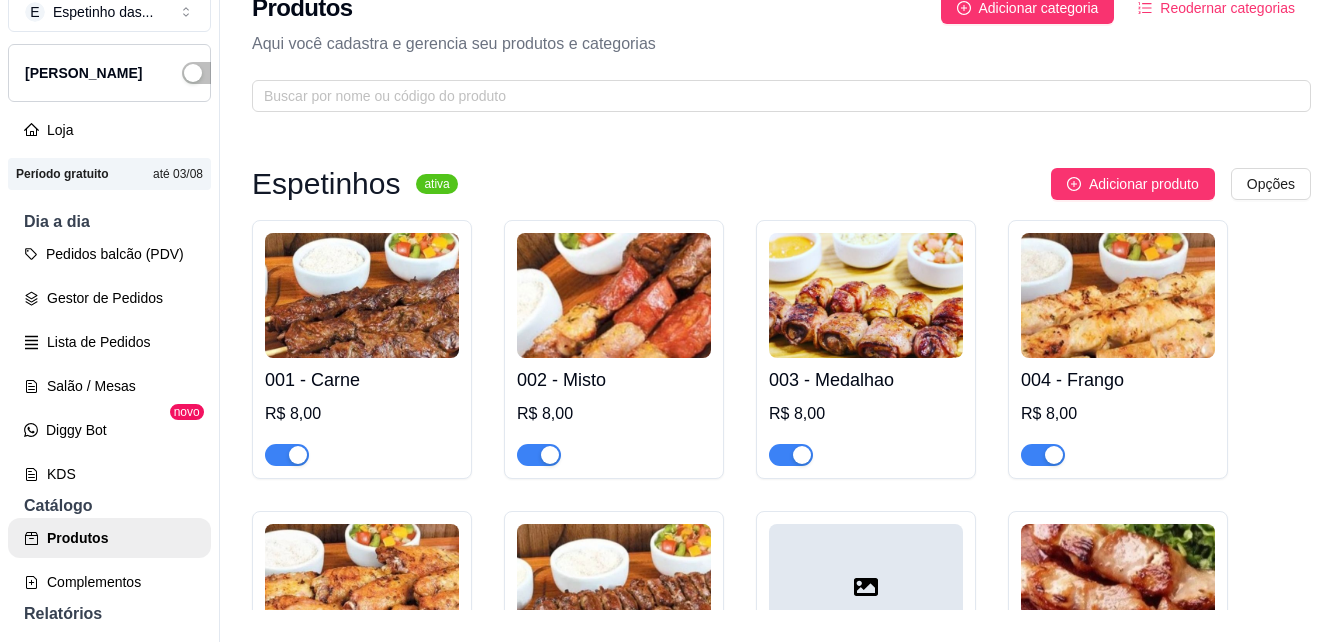 click on "Espetinhos ativa Adicionar produto Opções 001 - Carne    R$ 8,00 002 - Misto    R$ 8,00 003 - Medalhao   R$ 8,00 004 - Frango    R$ 8,00 005 - Tulipa    R$ 8,00 006 - Coração    R$ 8,00 007 - Linguiça Toscana    R$ 8,00 008 - Pernil    R$ 8,00 009 - Salsichão    R$ 8,00 010 - Queijo   R$ 8,00 011 - Kafta    R$ 8,00 Jantinhas  ativa Adicionar produto Opções J01 - Combo 1 : 01 espeto,arroz,maionese, molho e farofa    R$ 12,00 J02  - Combo 2: 2 espeto, arroz,maionese, molho e farofa   R$ 18,00 J03 - Combo 03: 5 espeto ,arroz,maionese molho e farofa    R$ 40,00 BG05 - Barca G serve até 5 pessoas    R$ 65,00 Bebidas  ativa Adicionar produto Opções Co2L - Coca-Cola 2L   R$ 14,00 LT00 - Coca-Cola lata    R$ 6,00 Am - Amistel   R$ 8,00 AN - Antártica    R$ 8,00 BH - Bhama    R$ 8,00 Sg - Água S/gás    R$ 2,50 Cg - Água c/gás    R$ 3,00 Gvta - Guaravita    R$ 2,50" at bounding box center [781, 1159] 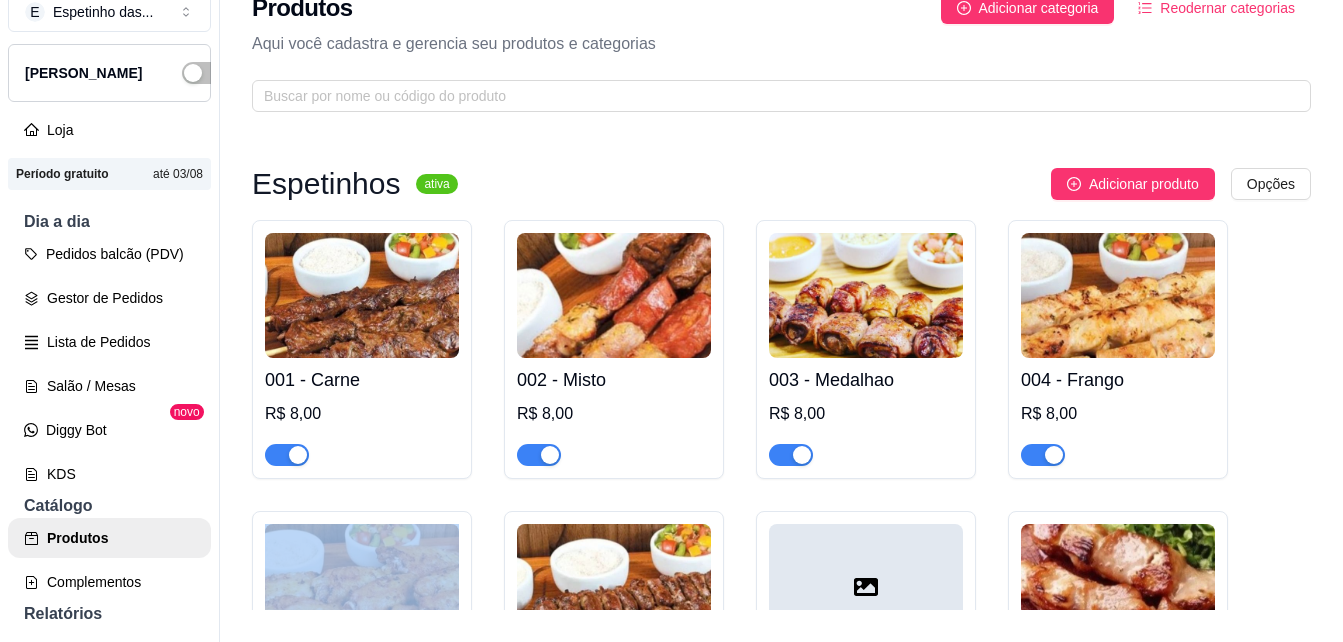 click on "Espetinhos ativa Adicionar produto Opções 001 - Carne    R$ 8,00 002 - Misto    R$ 8,00 003 - Medalhao   R$ 8,00 004 - Frango    R$ 8,00 005 - Tulipa    R$ 8,00 006 - Coração    R$ 8,00 007 - Linguiça Toscana    R$ 8,00 008 - Pernil    R$ 8,00 009 - Salsichão    R$ 8,00 010 - Queijo   R$ 8,00 011 - Kafta    R$ 8,00 Jantinhas  ativa Adicionar produto Opções J01 - Combo 1 : 01 espeto,arroz,maionese, molho e farofa    R$ 12,00 J02  - Combo 2: 2 espeto, arroz,maionese, molho e farofa   R$ 18,00 J03 - Combo 03: 5 espeto ,arroz,maionese molho e farofa    R$ 40,00 BG05 - Barca G serve até 5 pessoas    R$ 65,00 Bebidas  ativa Adicionar produto Opções Co2L - Coca-Cola 2L   R$ 14,00 LT00 - Coca-Cola lata    R$ 6,00 Am - Amistel   R$ 8,00 AN - Antártica    R$ 8,00 BH - Bhama    R$ 8,00 Sg - Água S/gás    R$ 2,50 Cg - Água c/gás    R$ 3,00 Gvta - Guaravita    R$ 2,50" at bounding box center [781, 1159] 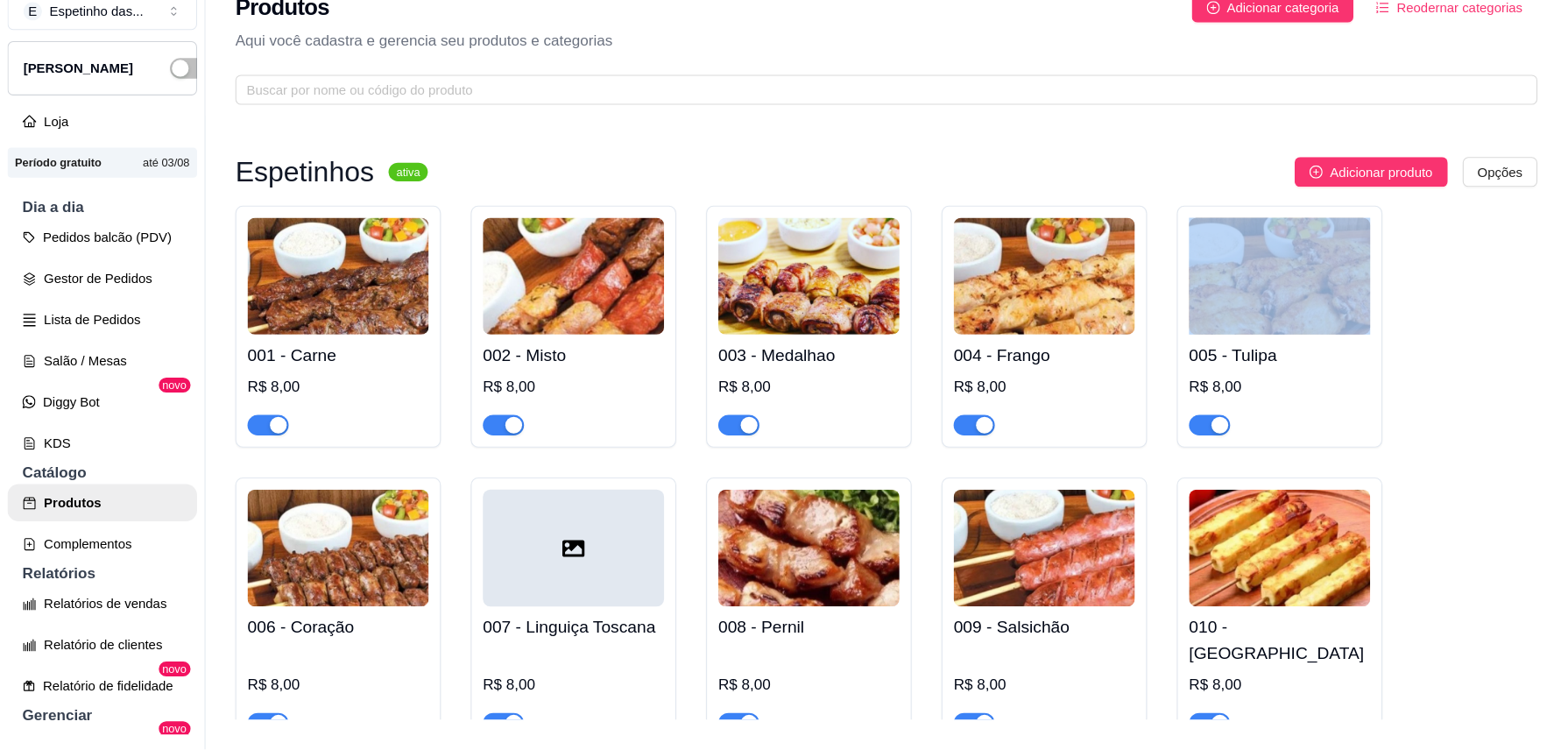 scroll, scrollTop: 28, scrollLeft: 0, axis: vertical 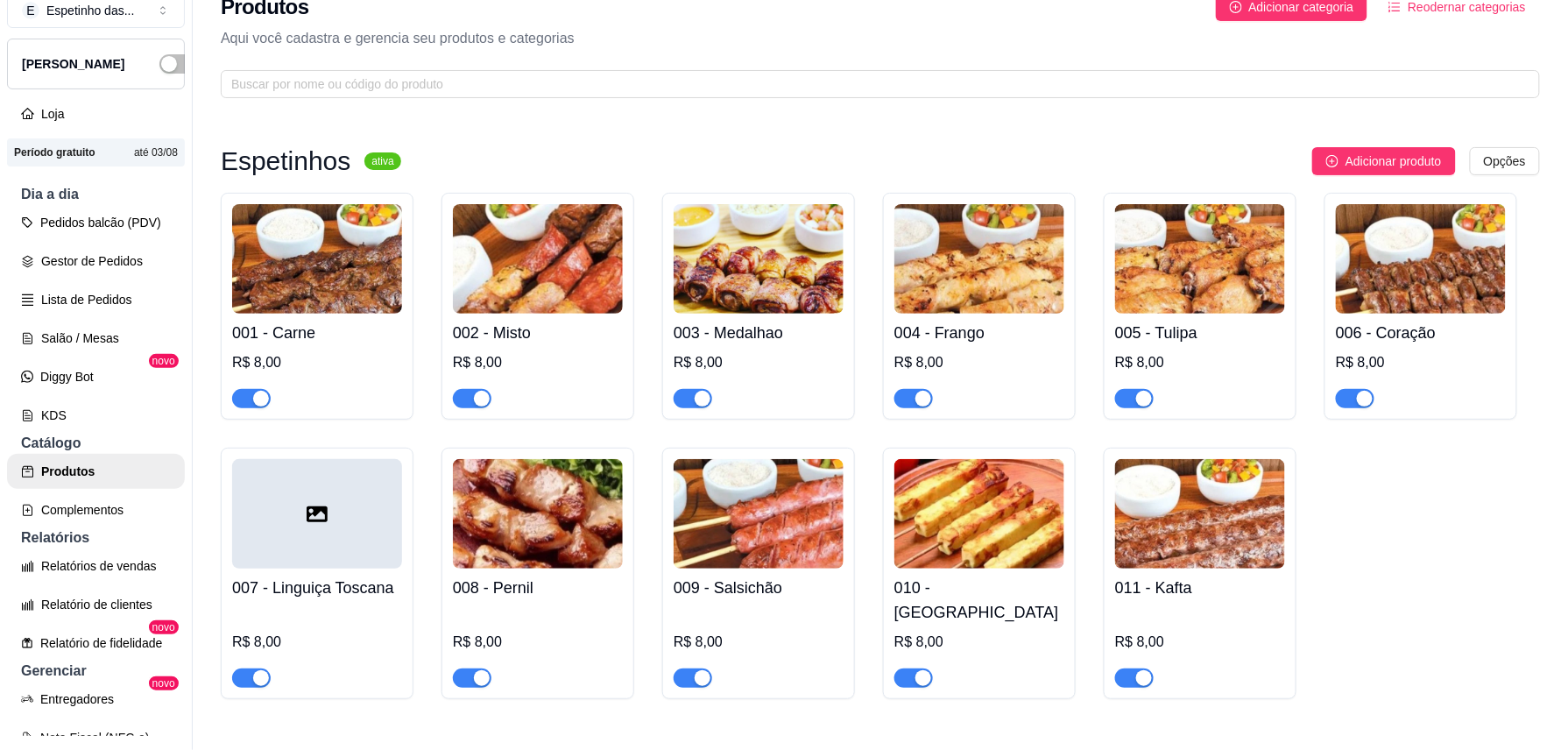 drag, startPoint x: 1121, startPoint y: 4, endPoint x: 1035, endPoint y: 147, distance: 166.86821 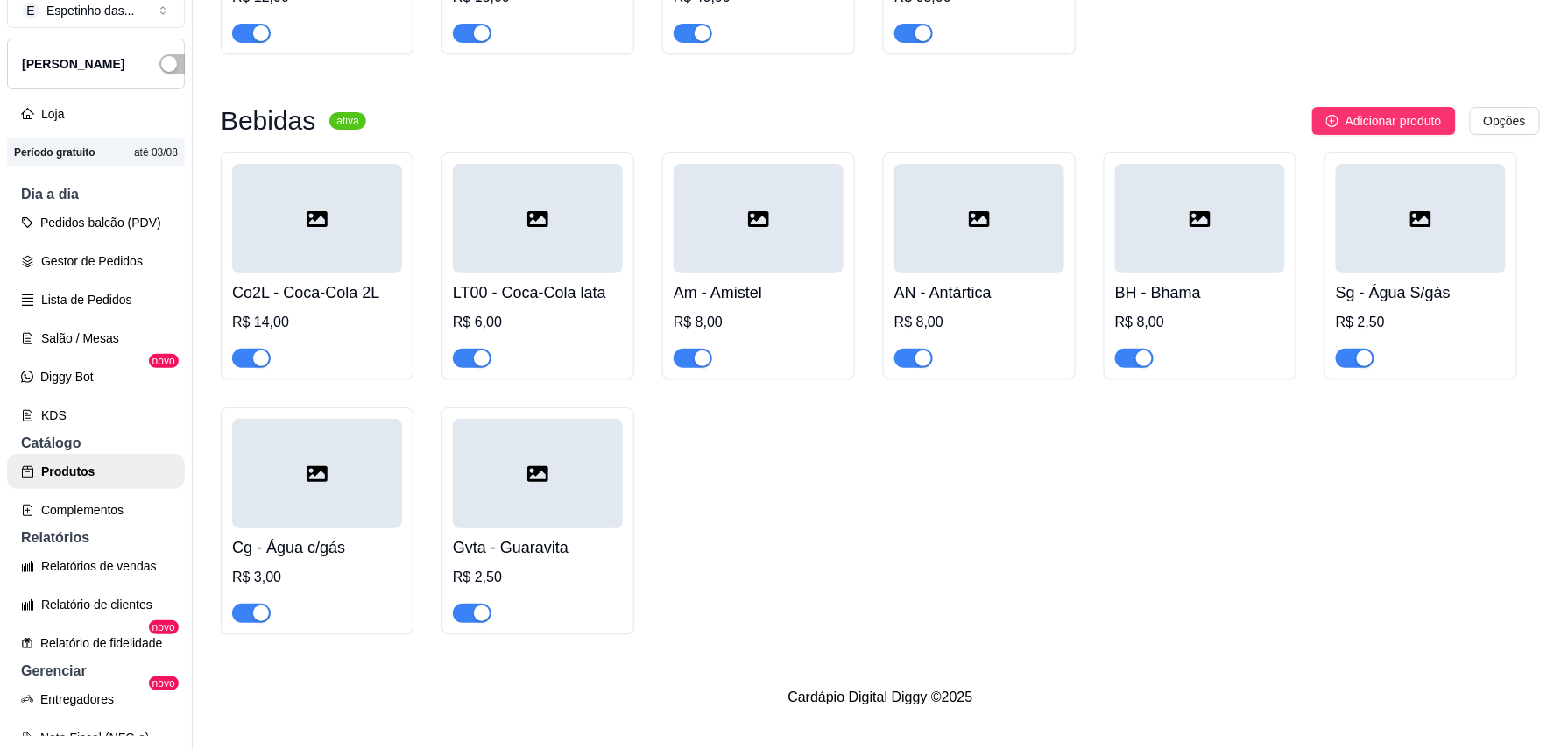 scroll, scrollTop: 358, scrollLeft: 0, axis: vertical 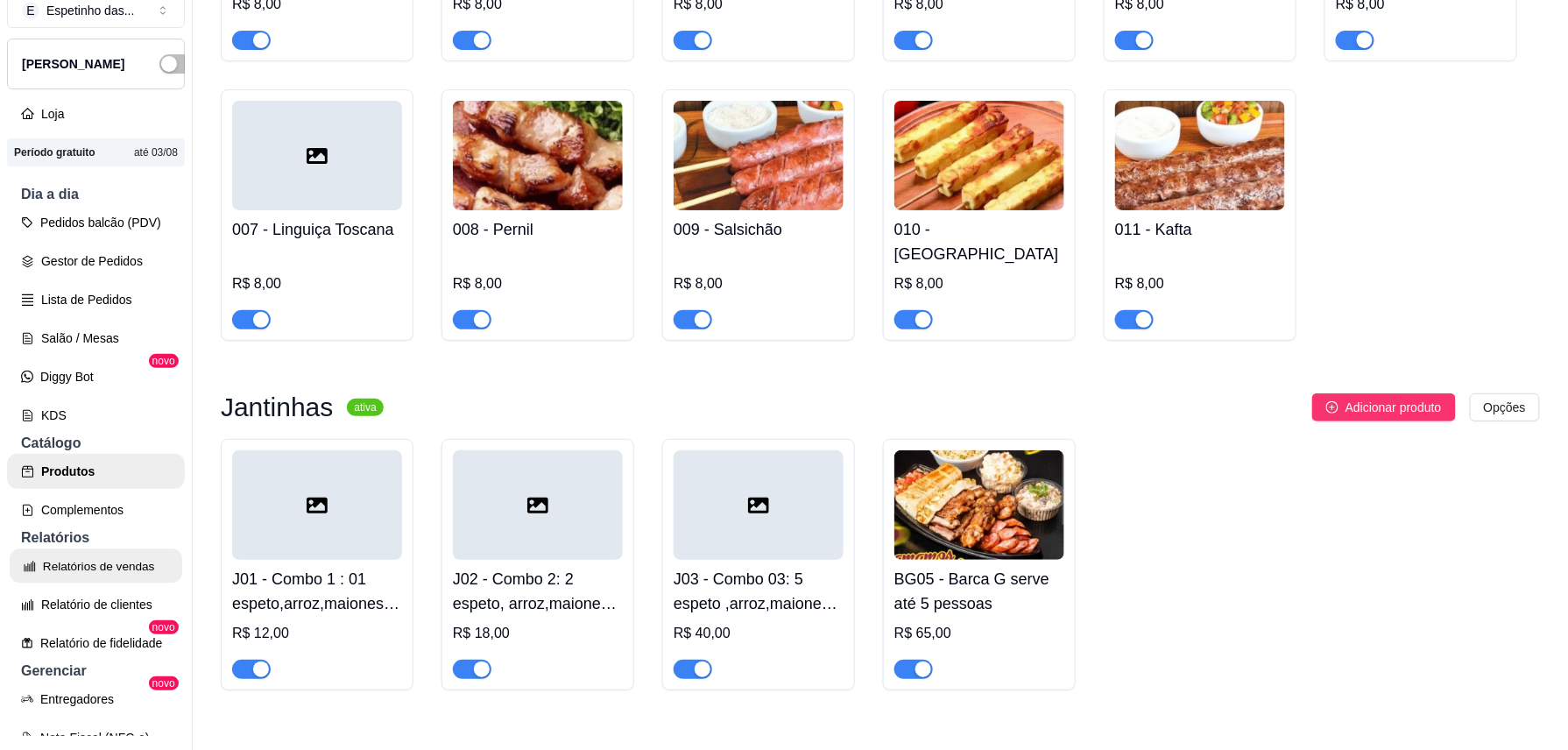 click on "Relatórios de vendas" at bounding box center [95, 566] 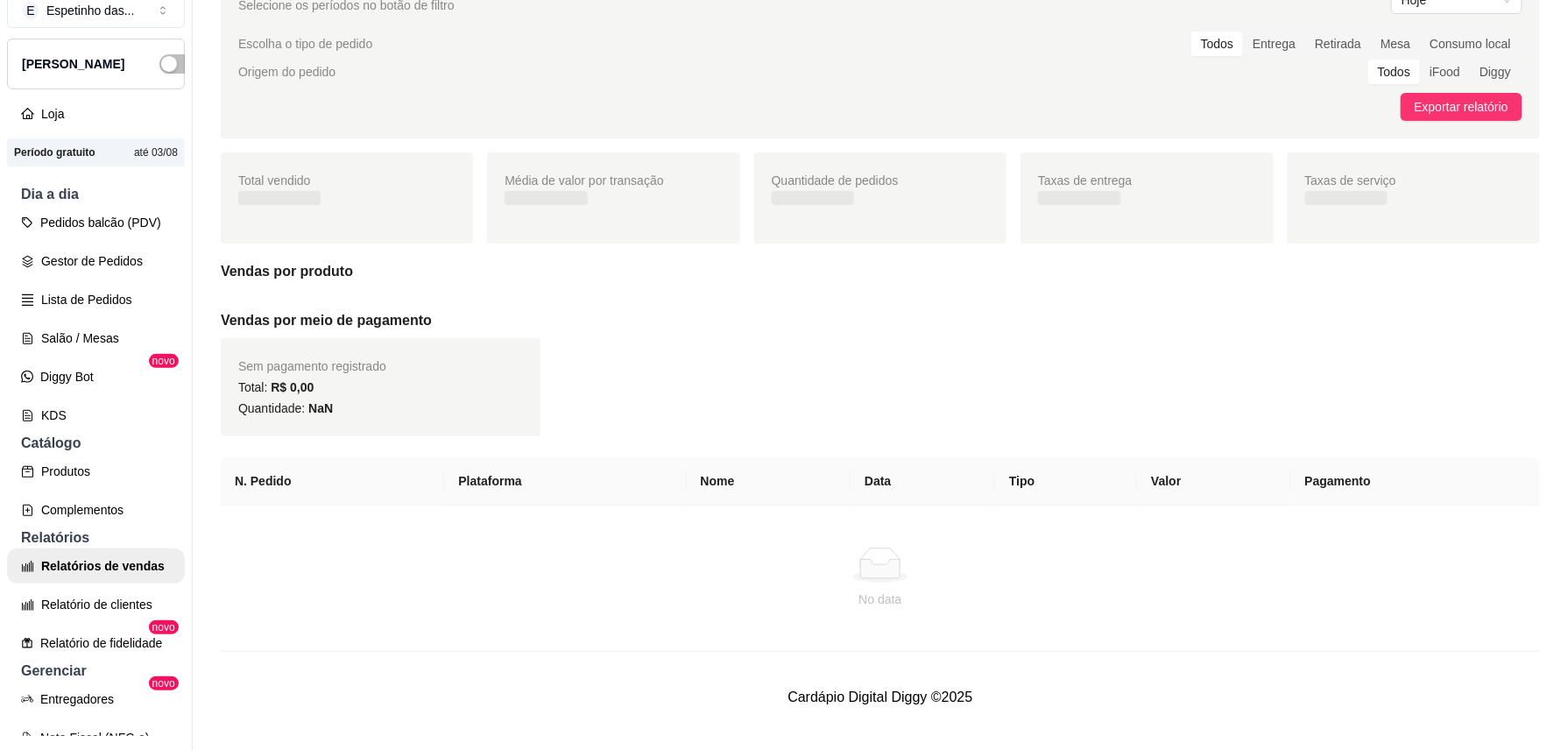 scroll, scrollTop: 0, scrollLeft: 0, axis: both 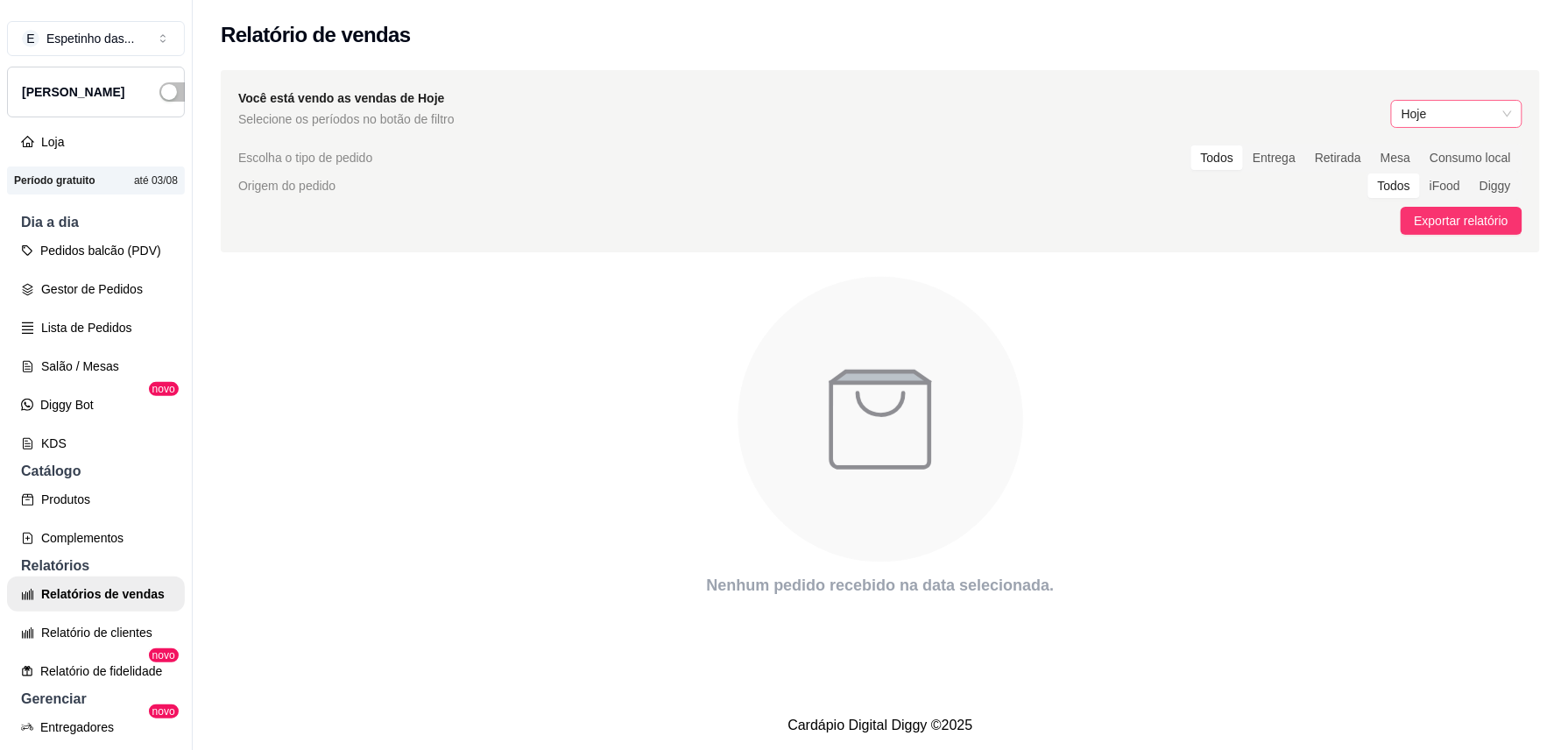 click on "Hoje" at bounding box center [1457, 114] 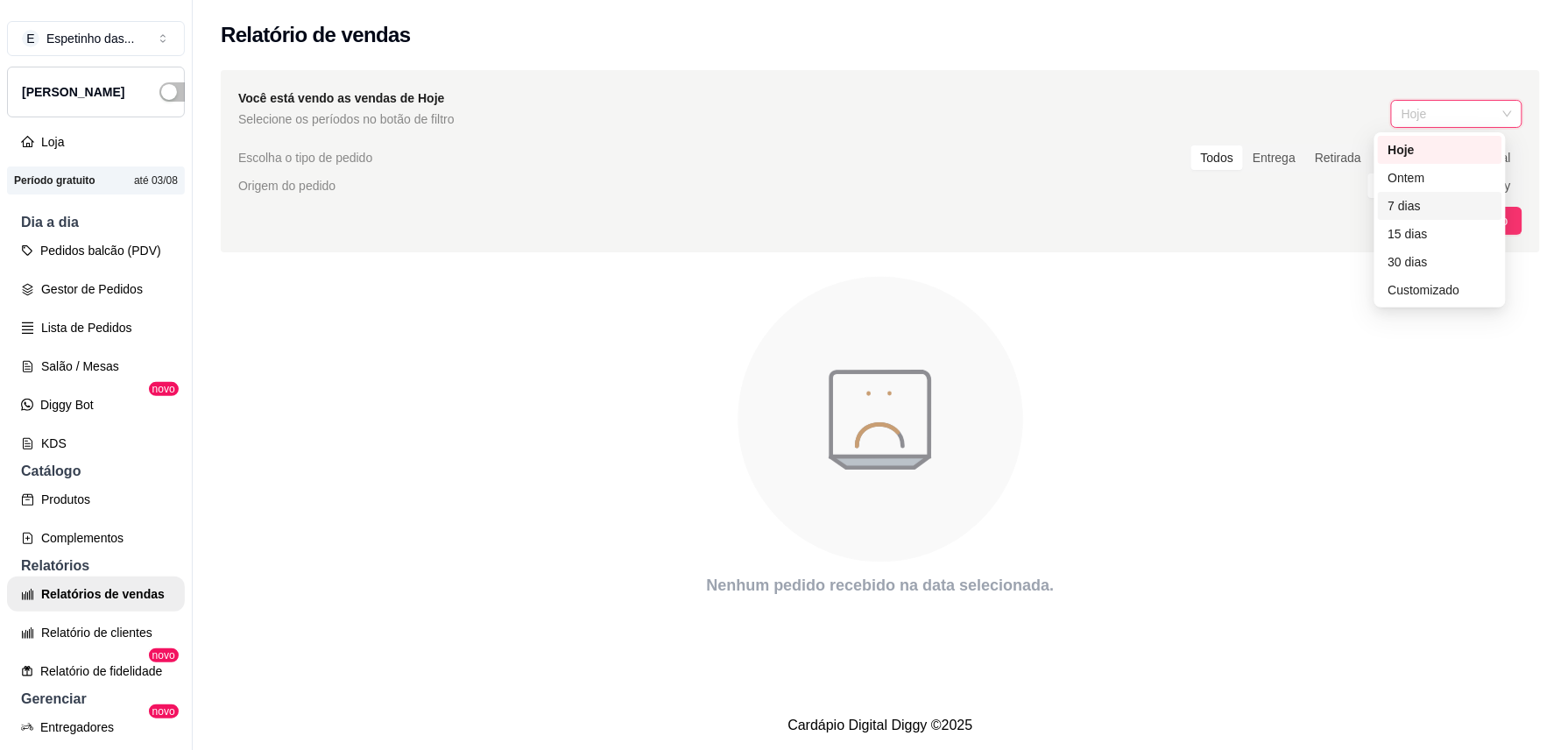 click on "7 dias" at bounding box center [1440, 206] 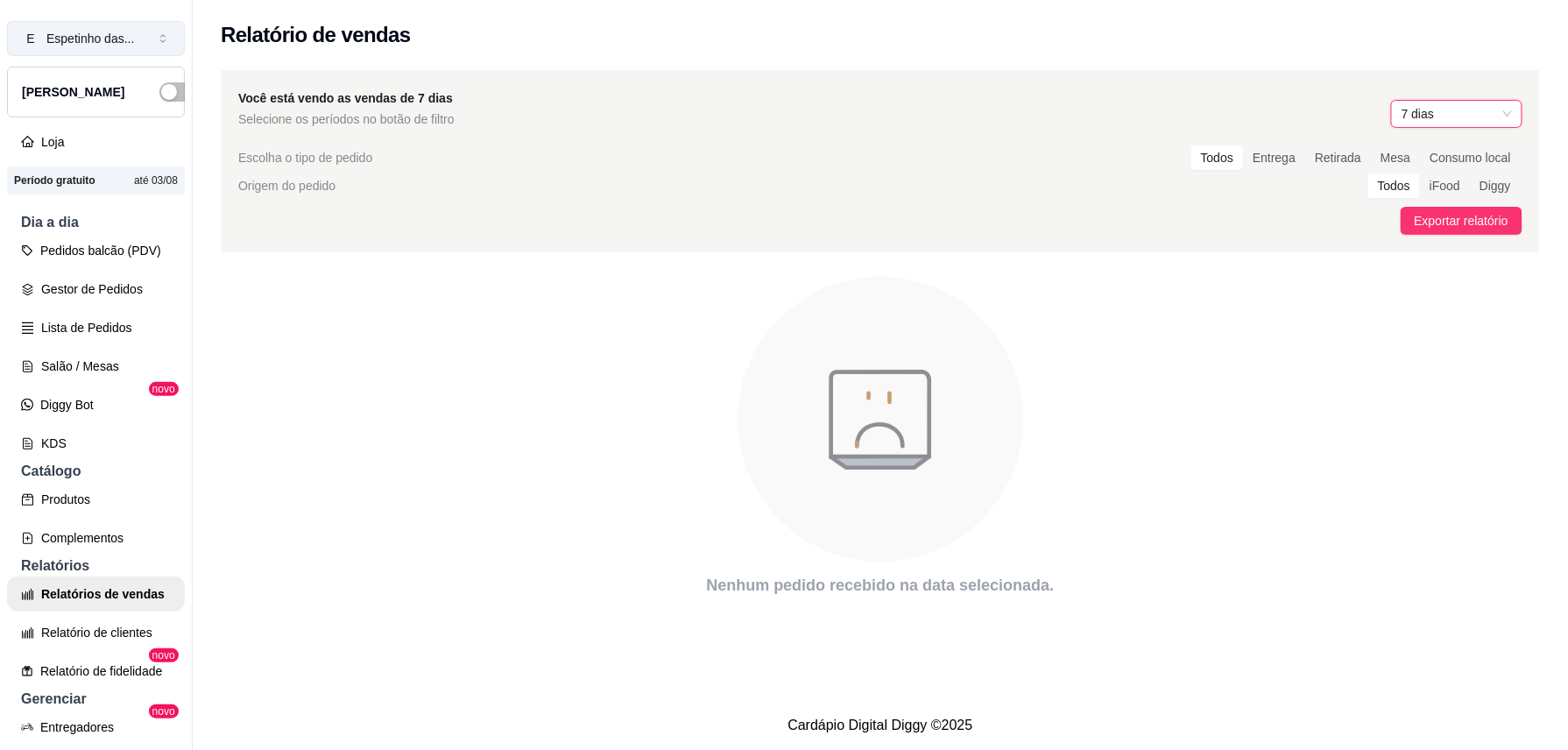 click on "Espetinho das ..." at bounding box center [90, 39] 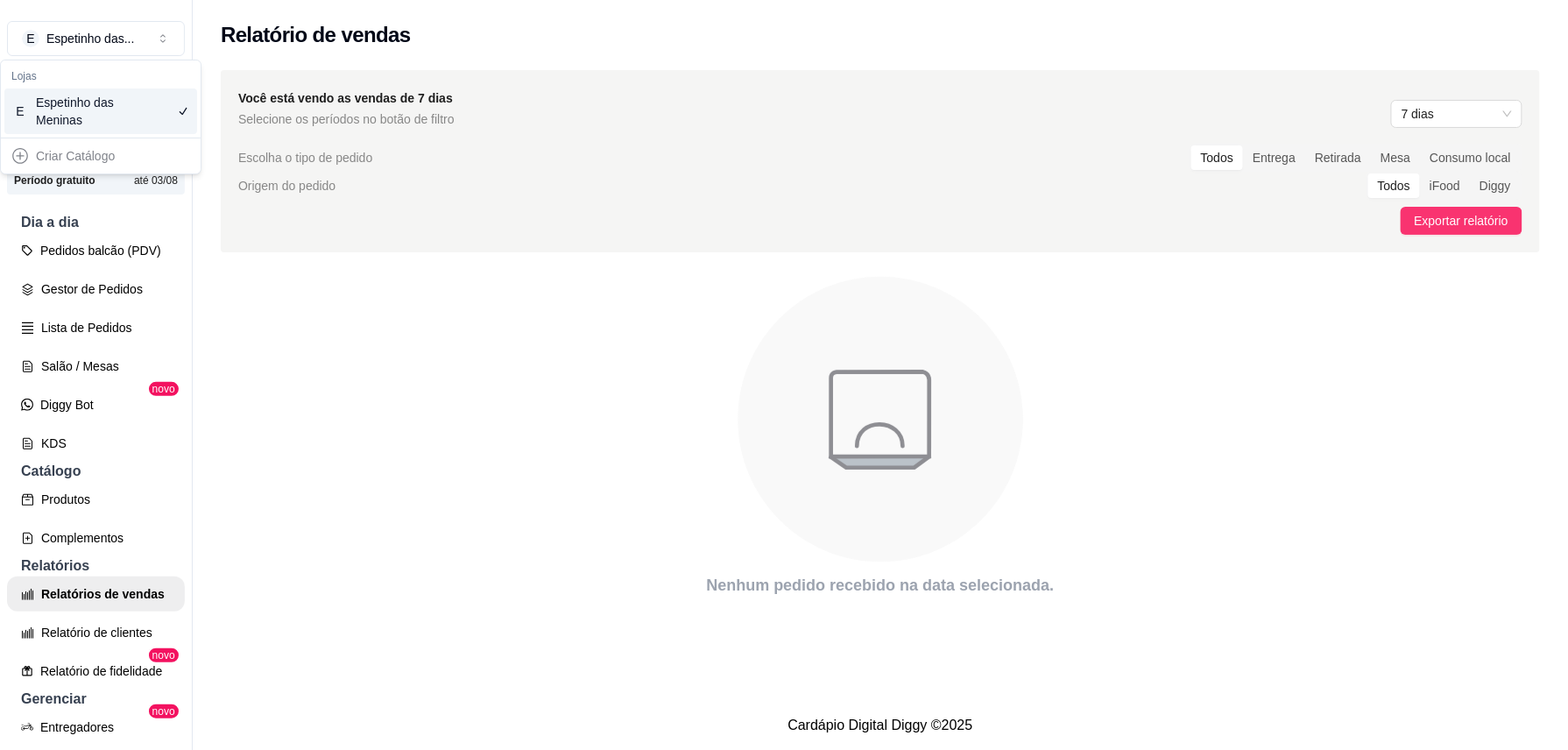 click on "Espetinho das Meninas" at bounding box center [75, 111] 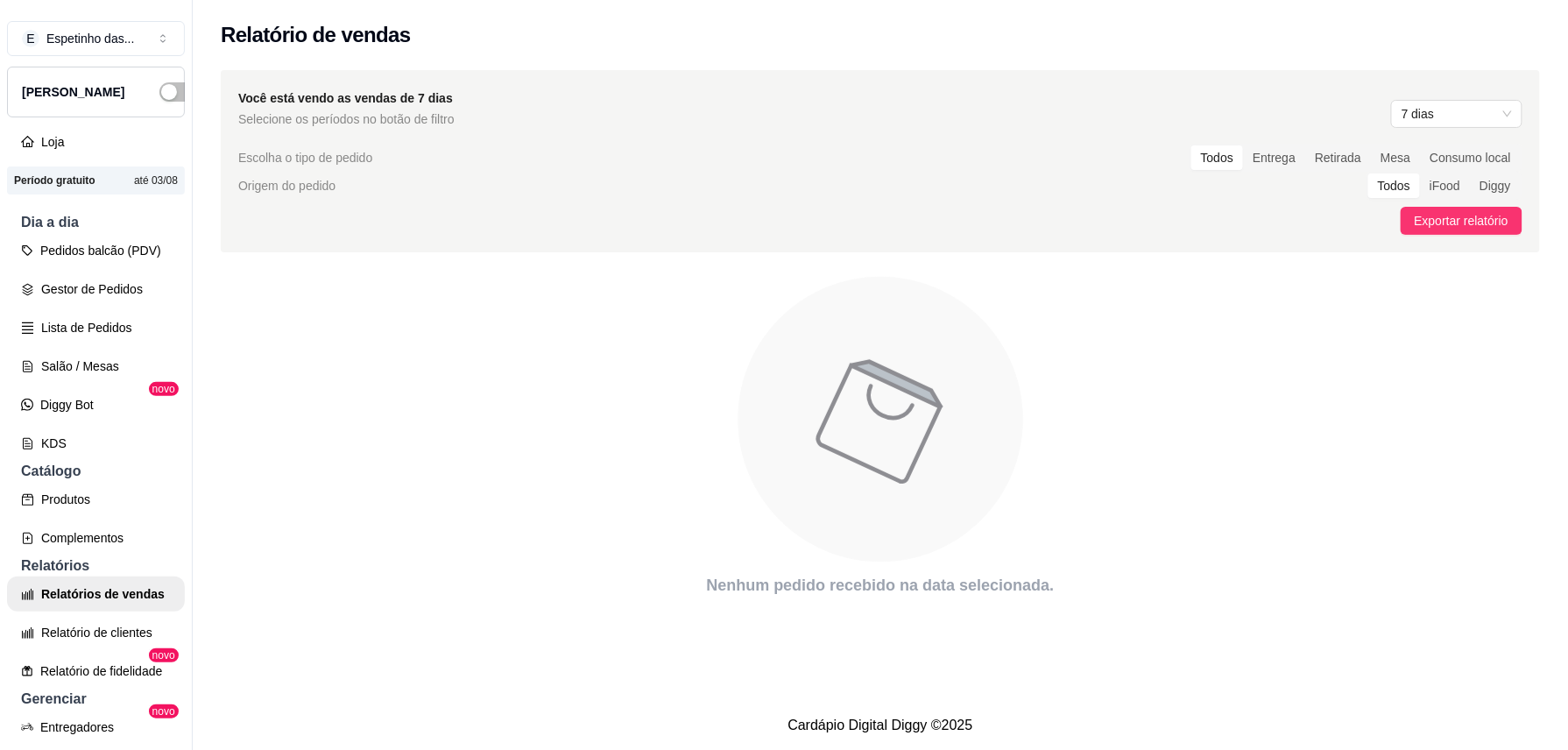 type 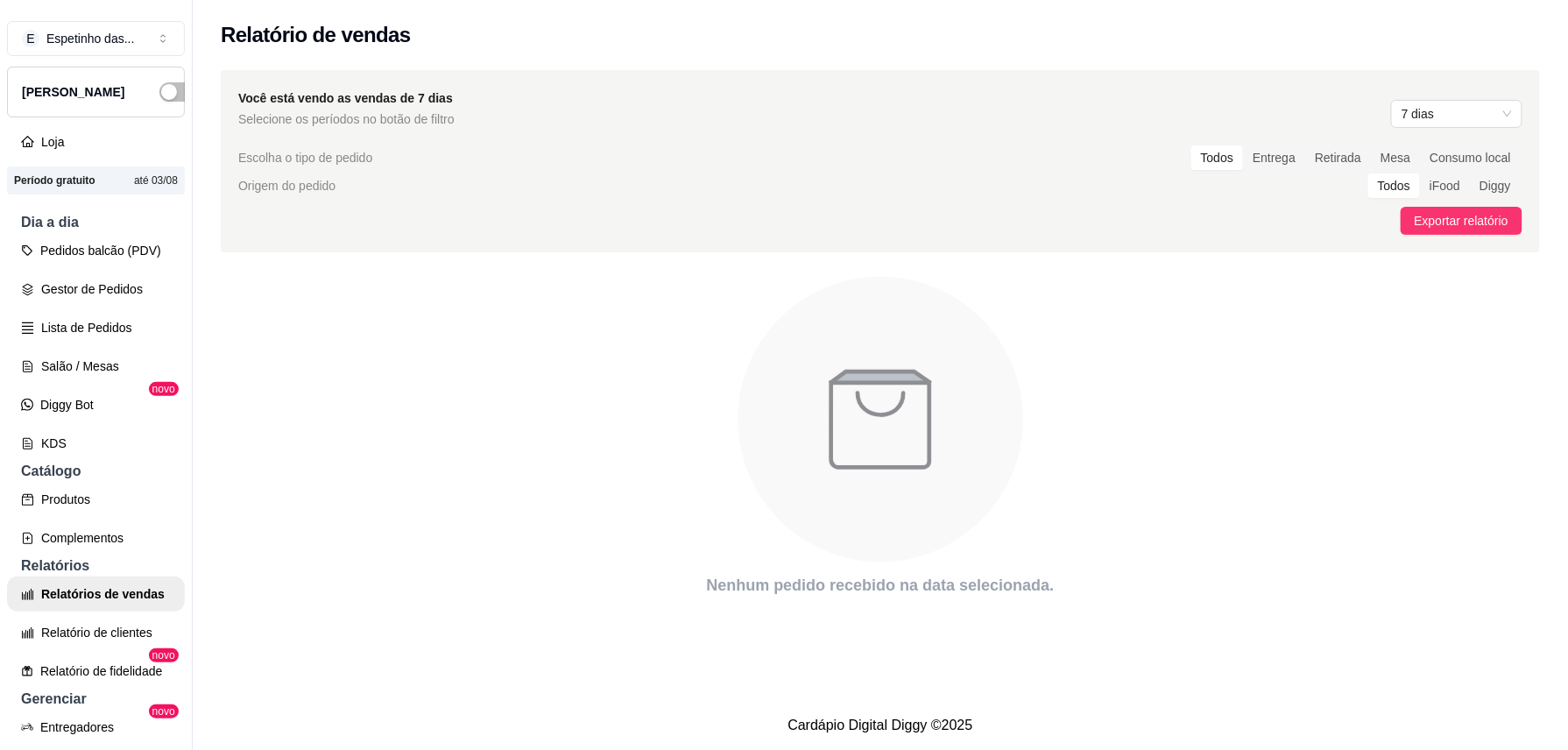 scroll, scrollTop: 450, scrollLeft: 0, axis: vertical 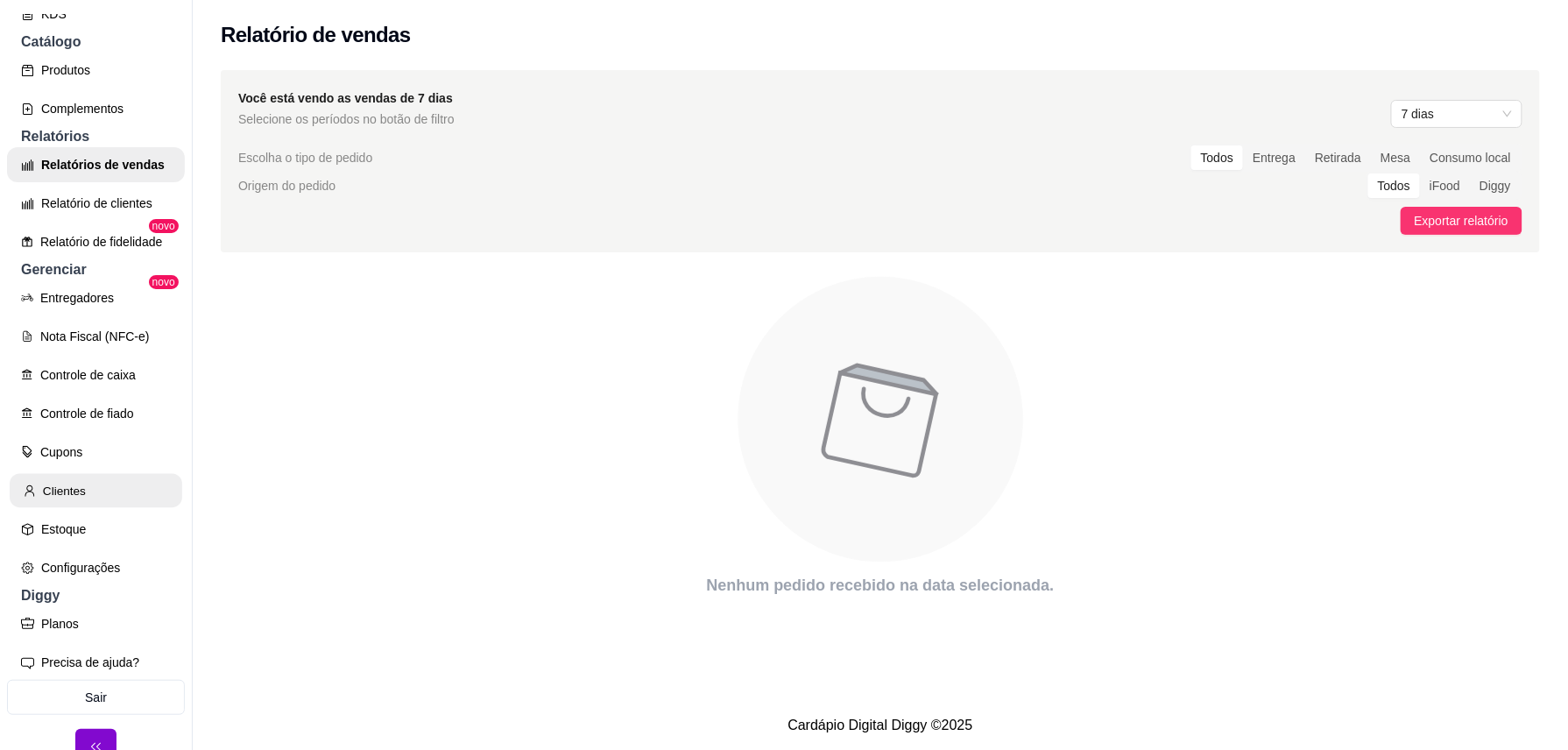 click on "Clientes" at bounding box center [95, 491] 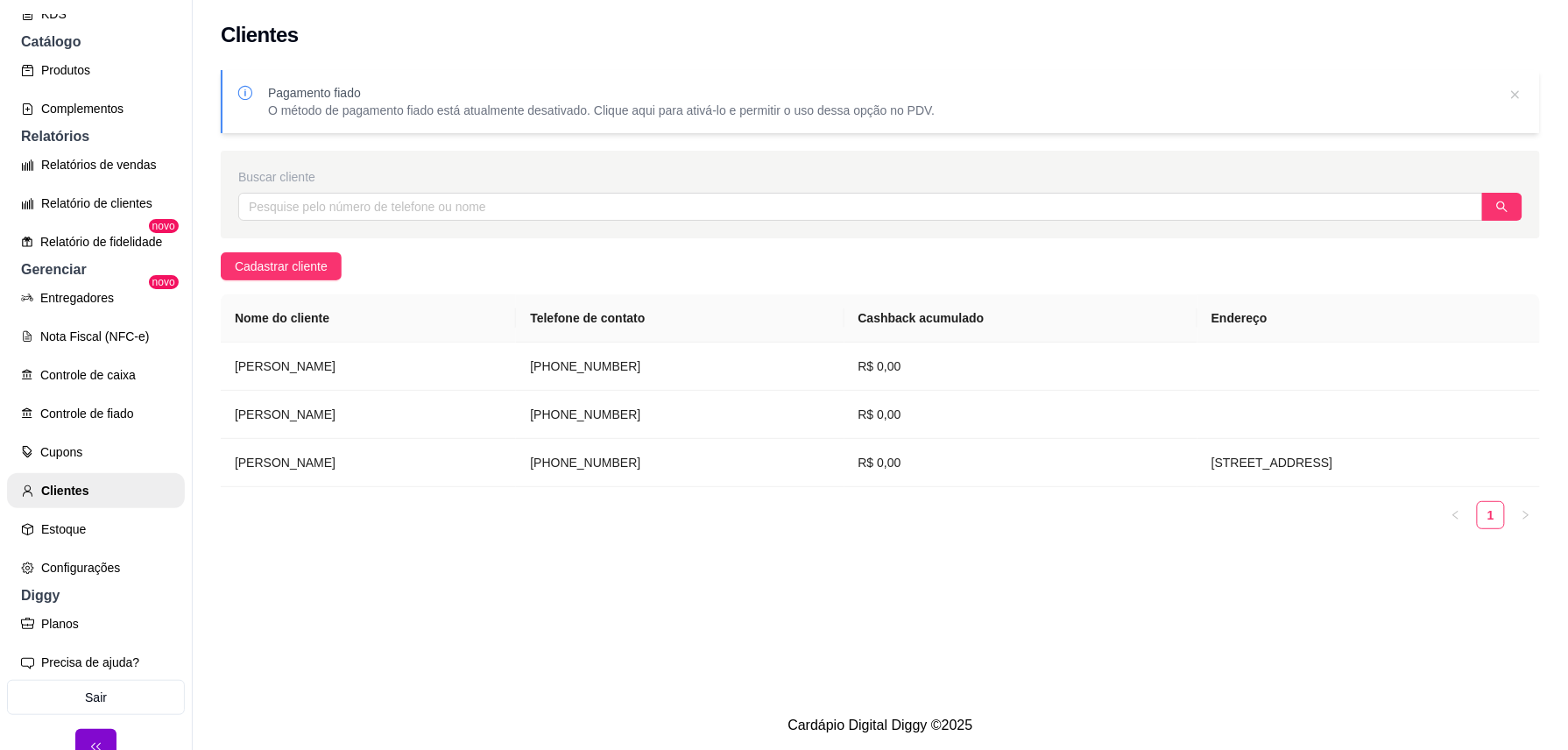 click on "E Espetinho das ... Loja Aberta Loja Período gratuito até 03/08   Dia a dia Pedidos balcão (PDV) Gestor de Pedidos Lista de Pedidos Salão / Mesas Diggy Bot novo KDS Catálogo Produtos Complementos Relatórios Relatórios de vendas Relatório de clientes Relatório de fidelidade novo Gerenciar Entregadores novo Nota Fiscal (NFC-e) Controle de caixa Controle de fiado Cupons Clientes Estoque Configurações Diggy Planos Precisa de ajuda? Sair" at bounding box center (96, 389) 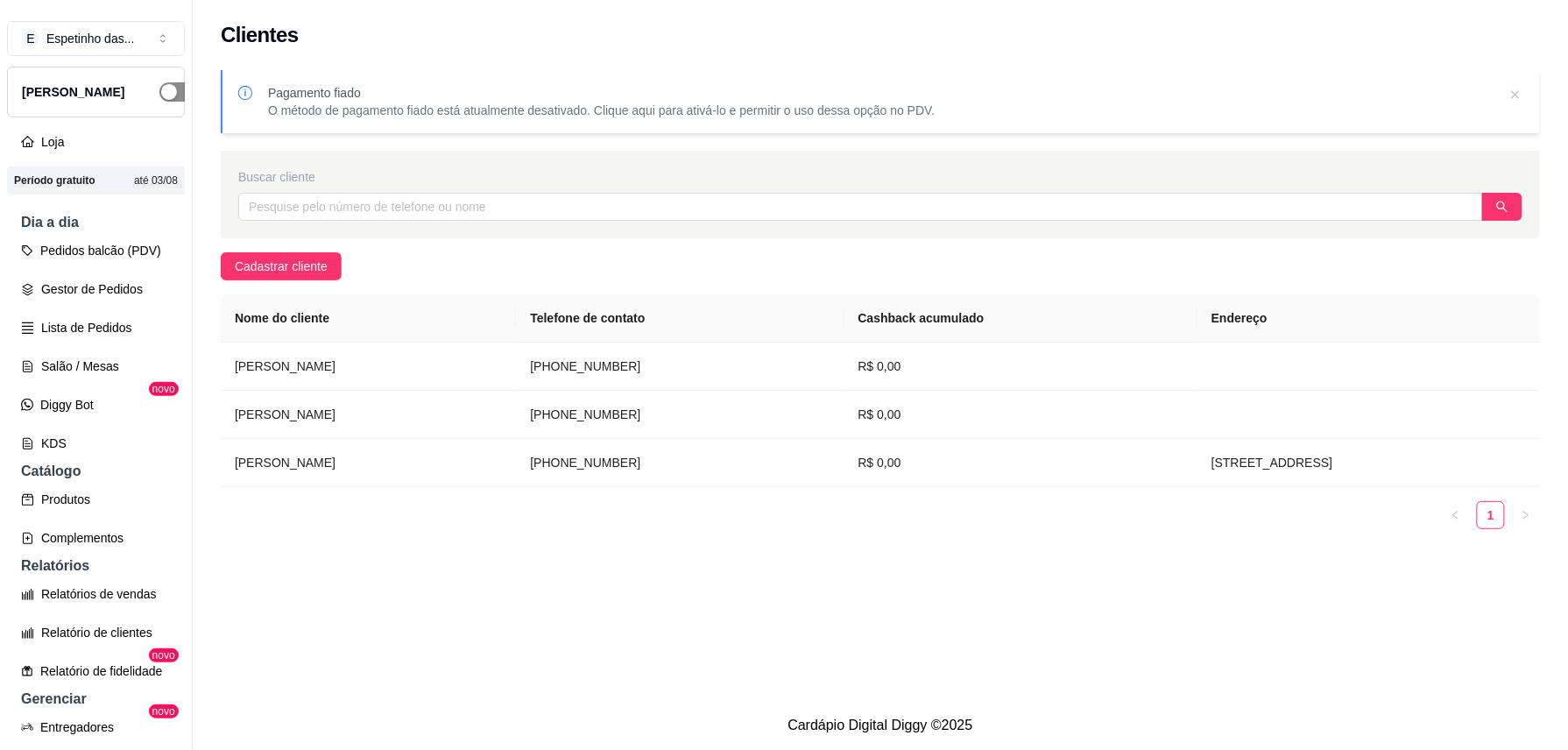 click at bounding box center (179, 92) 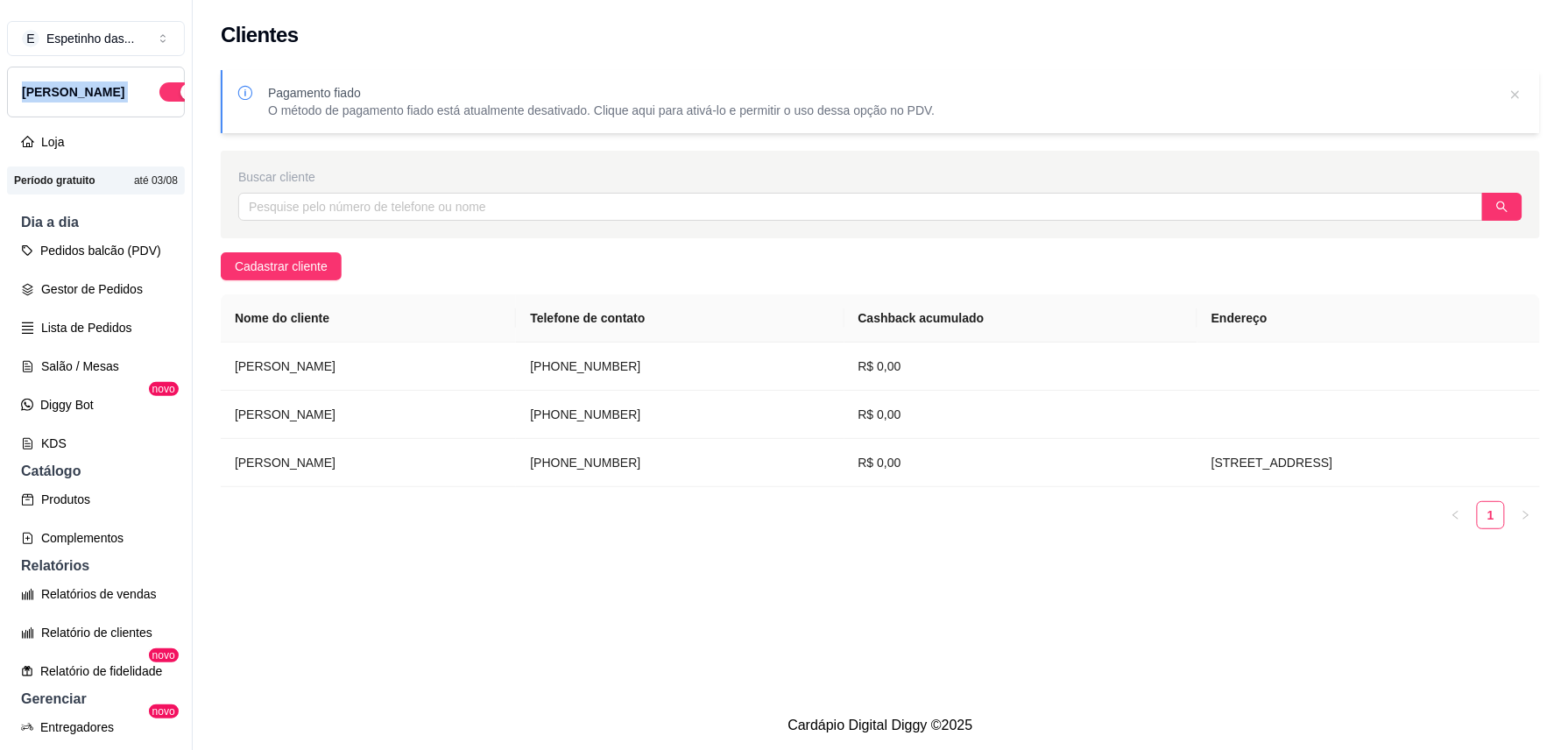 drag, startPoint x: 109, startPoint y: 103, endPoint x: 173, endPoint y: 29, distance: 97.8366 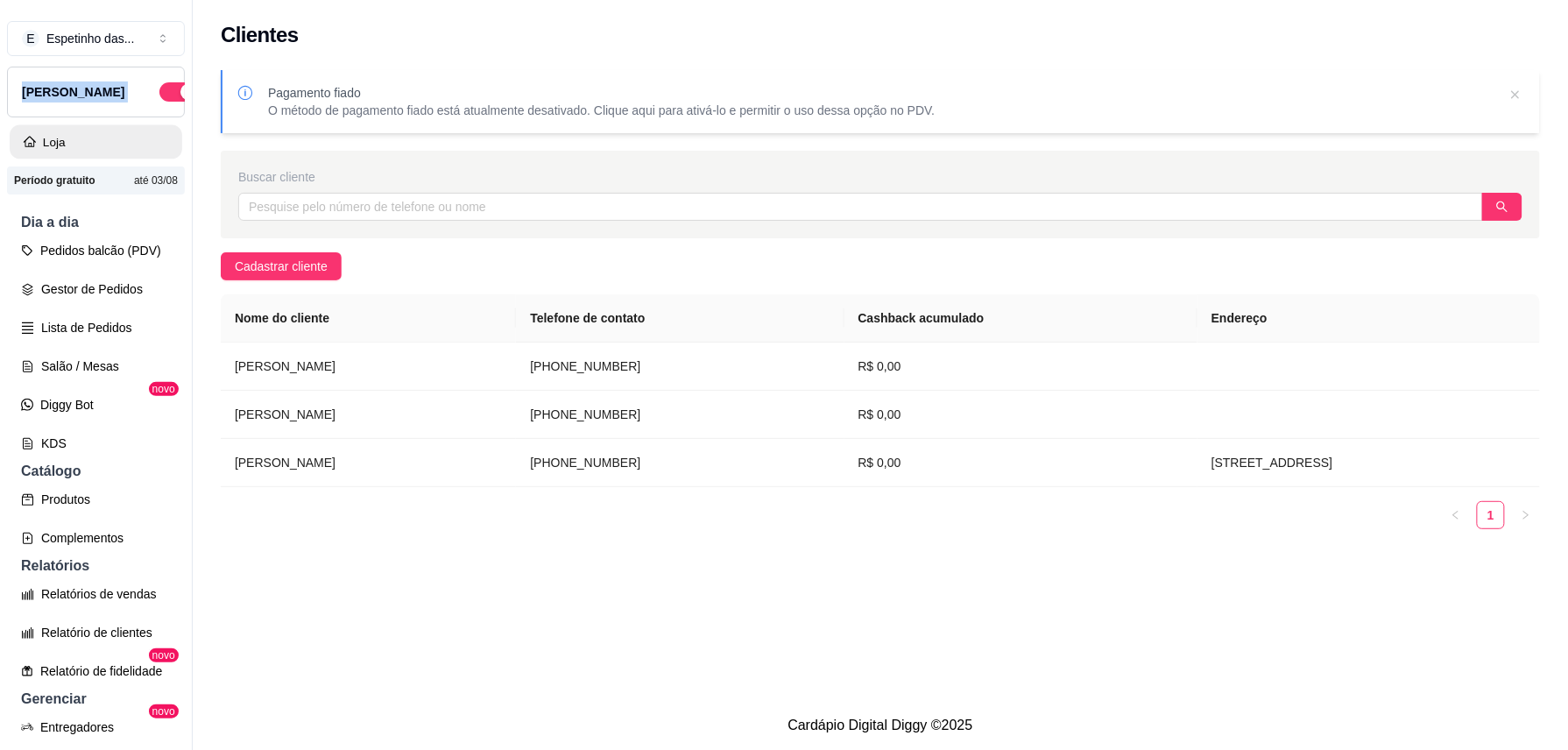click on "Loja" at bounding box center (95, 142) 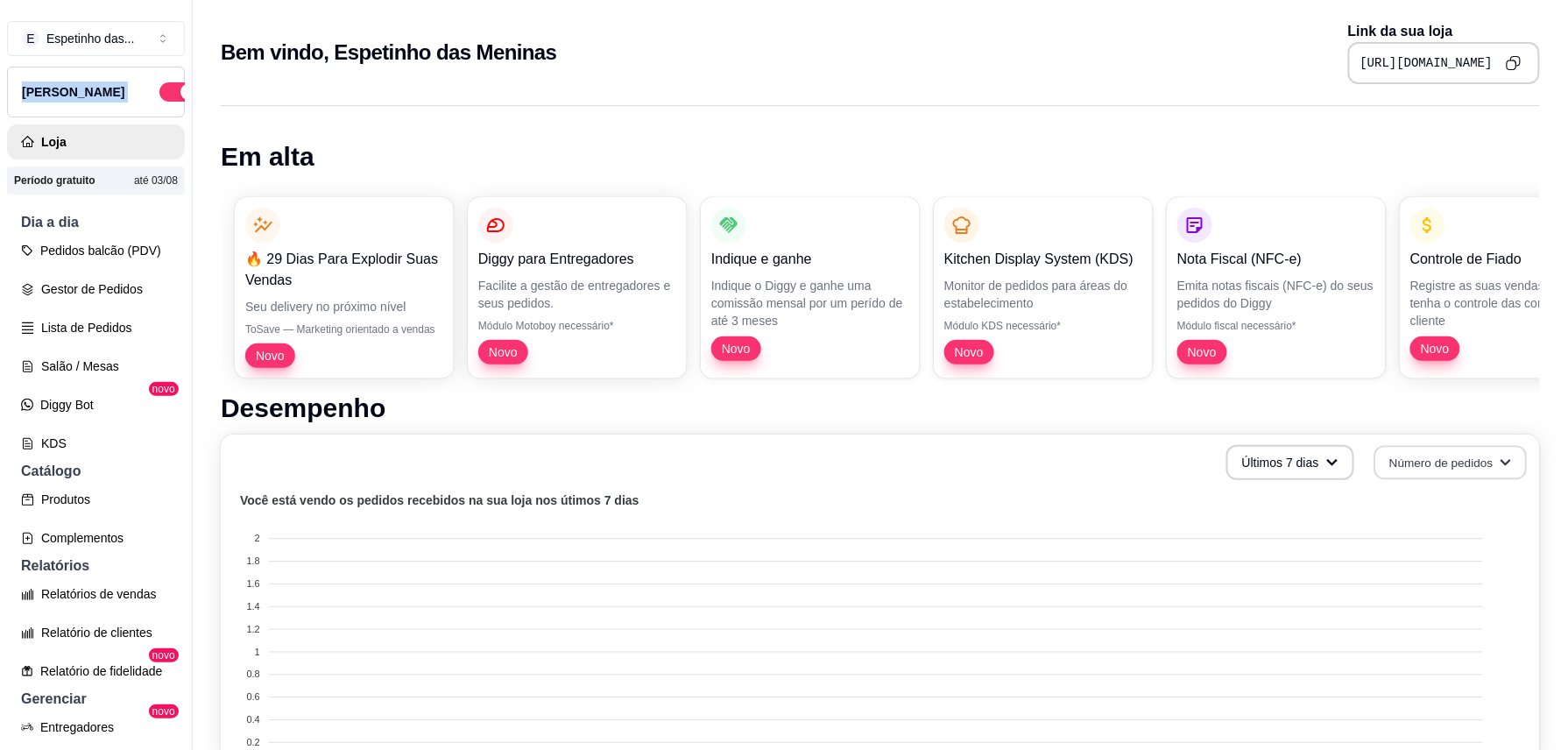 click on "Número de pedidos" at bounding box center [1451, 463] 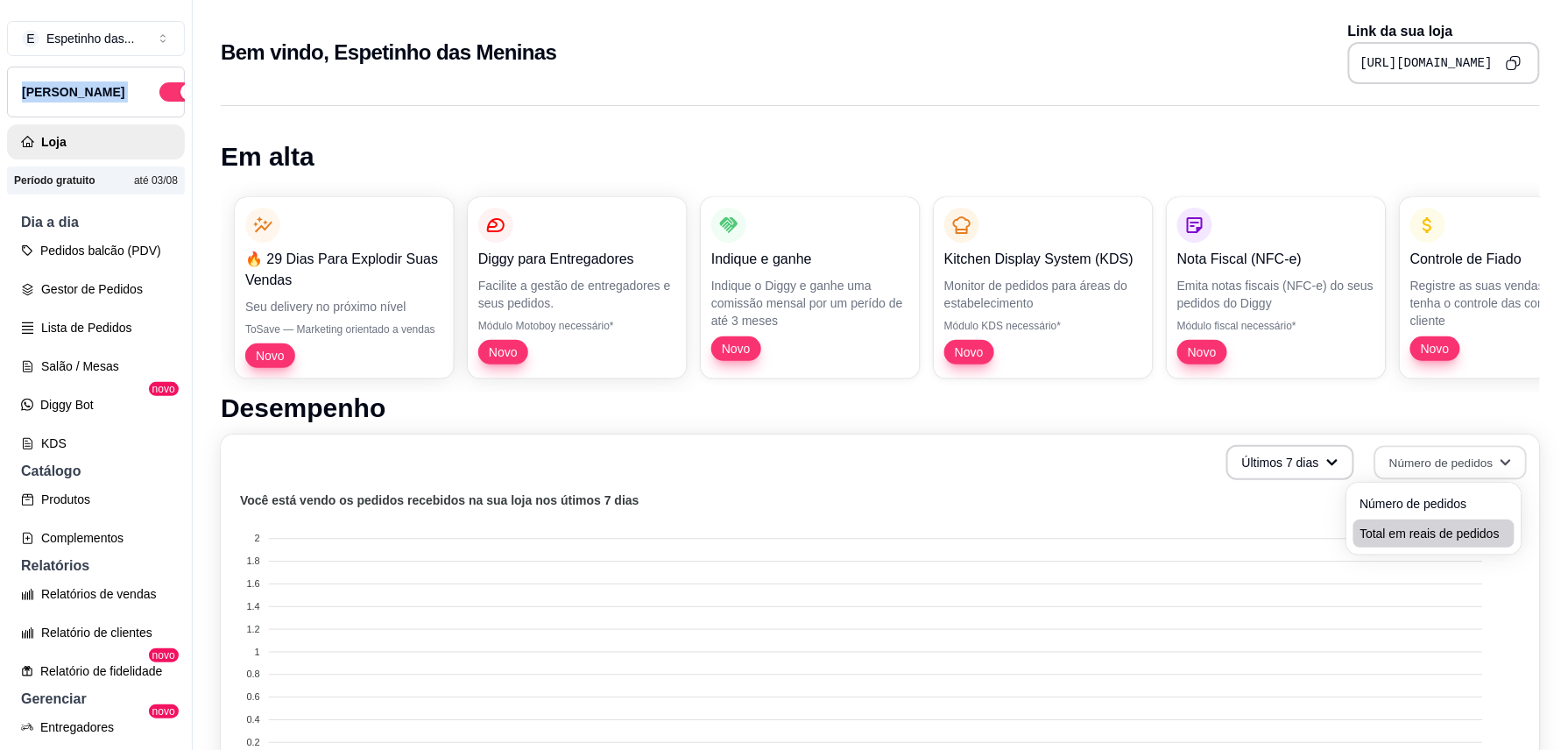 click on "Total em reais de pedidos" at bounding box center [1434, 534] 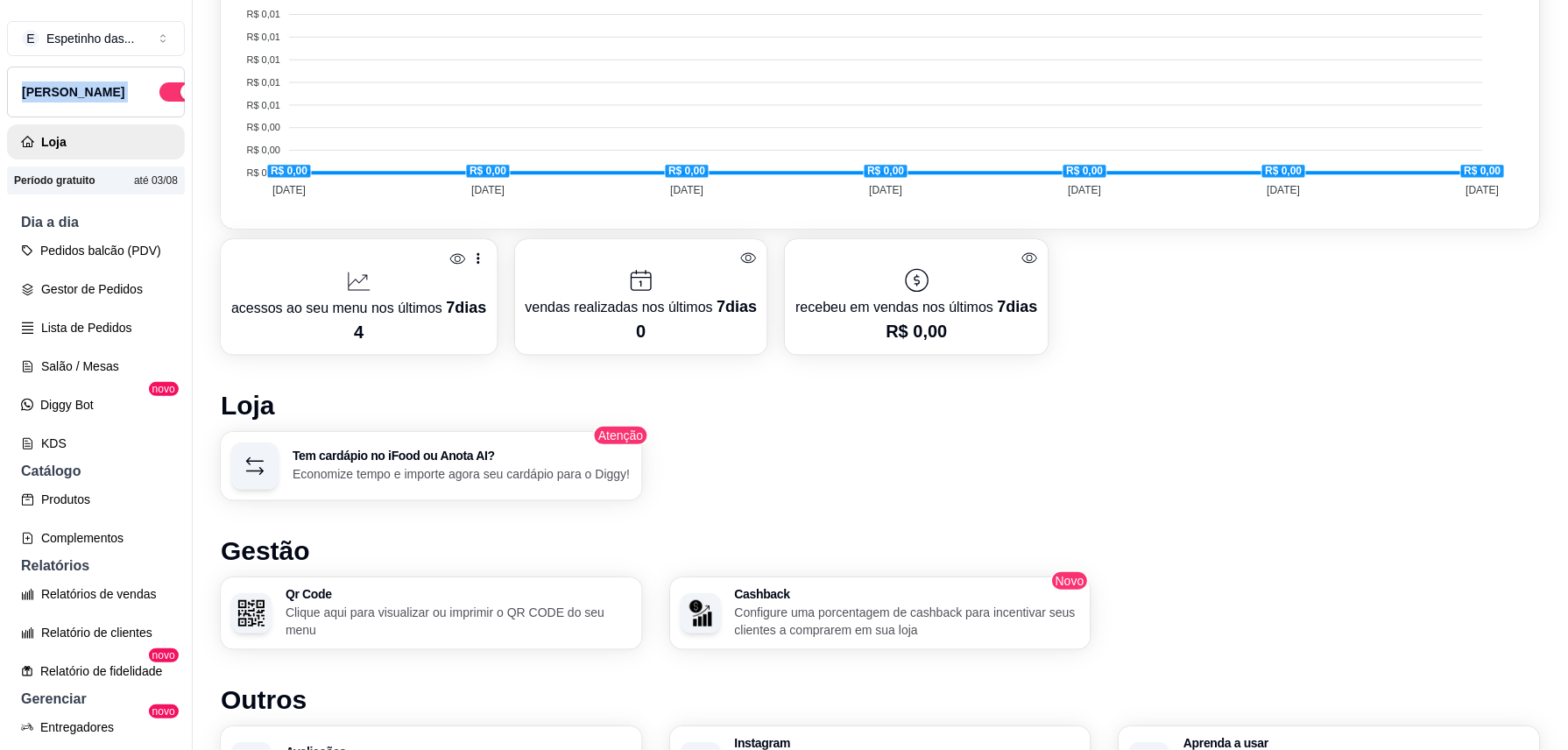 scroll, scrollTop: 639, scrollLeft: 0, axis: vertical 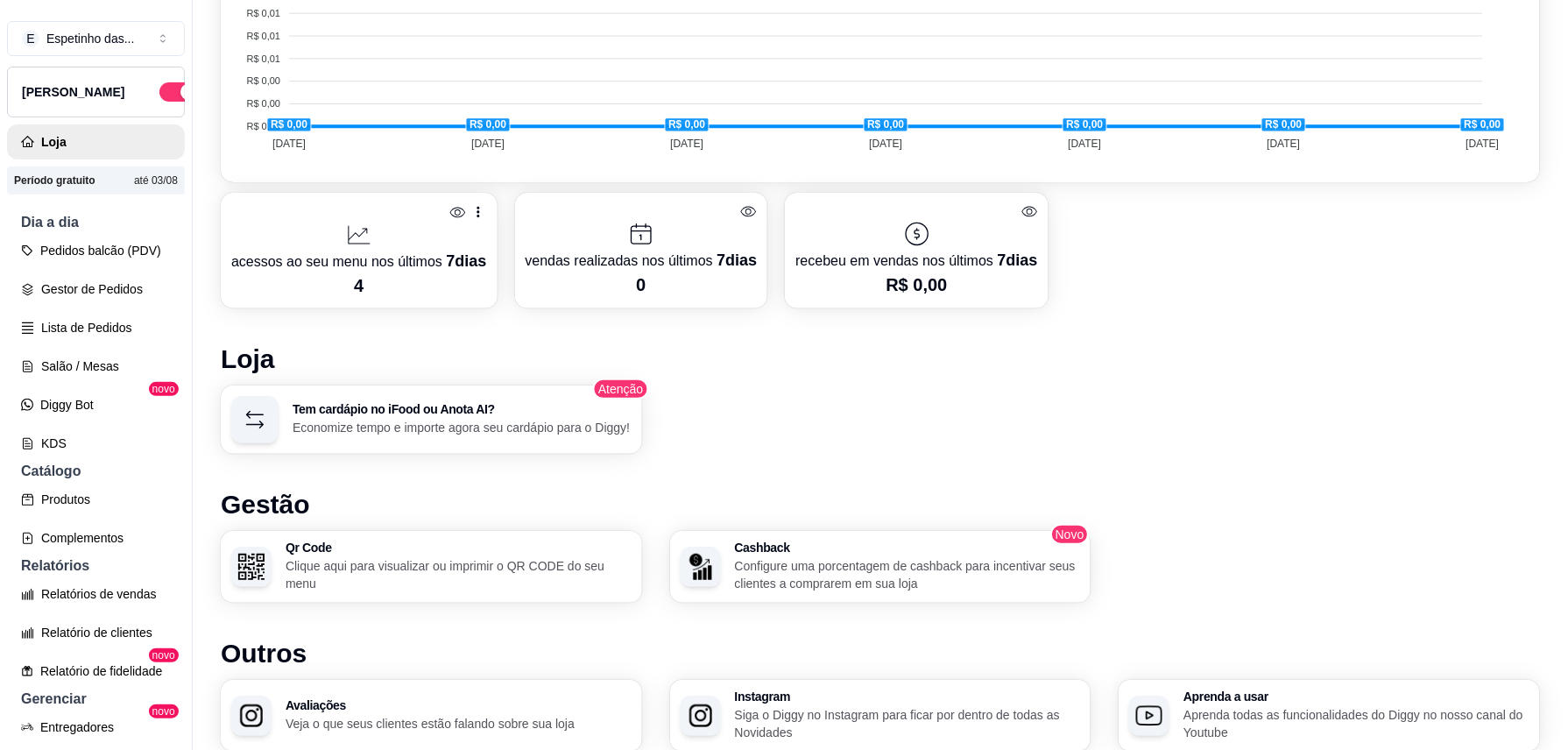 click on "Em alta 🔥 29 Dias Para Explodir Suas Vendas Seu delivery no próximo nível   ToSave — Marketing orientado a vendas Novo Diggy para Entregadores Facilite a gestão de entregadores e seus pedidos. Módulo Motoboy necessário* Novo Indique e ganhe Indique o Diggy e ganhe uma comissão mensal por um perído de até 3 meses Novo Kitchen Display System (KDS) Monitor de pedidos para áreas do estabelecimento Módulo KDS necessário* Novo Nota Fiscal (NFC-e) Emita notas fiscais (NFC-e) do seus pedidos do Diggy Módulo fiscal necessário* Novo Controle de Fiado Registre as suas vendas em fiado e tenha o controle das contas de cada cliente Novo Robô de Atendimento Otimize o atendimento dos seus pedidos vindos do WhatsApp com nosso robô Disponível para Windows 10 ou superior Desempenho Últimos 7 dias Total em reais de pedidos Você está vendo o total em pedidos recebidos na sua loja nos útimos 7 dias R$ 0,02 R$ 0,02 R$ 0,02 R$ 0,02 R$ 0,02 R$ 0,02 R$ 0,01 R$ 0,01 R$ 0,01 R$ 0,01 R$ 0,01 R$ 0,01" at bounding box center (880, 159) 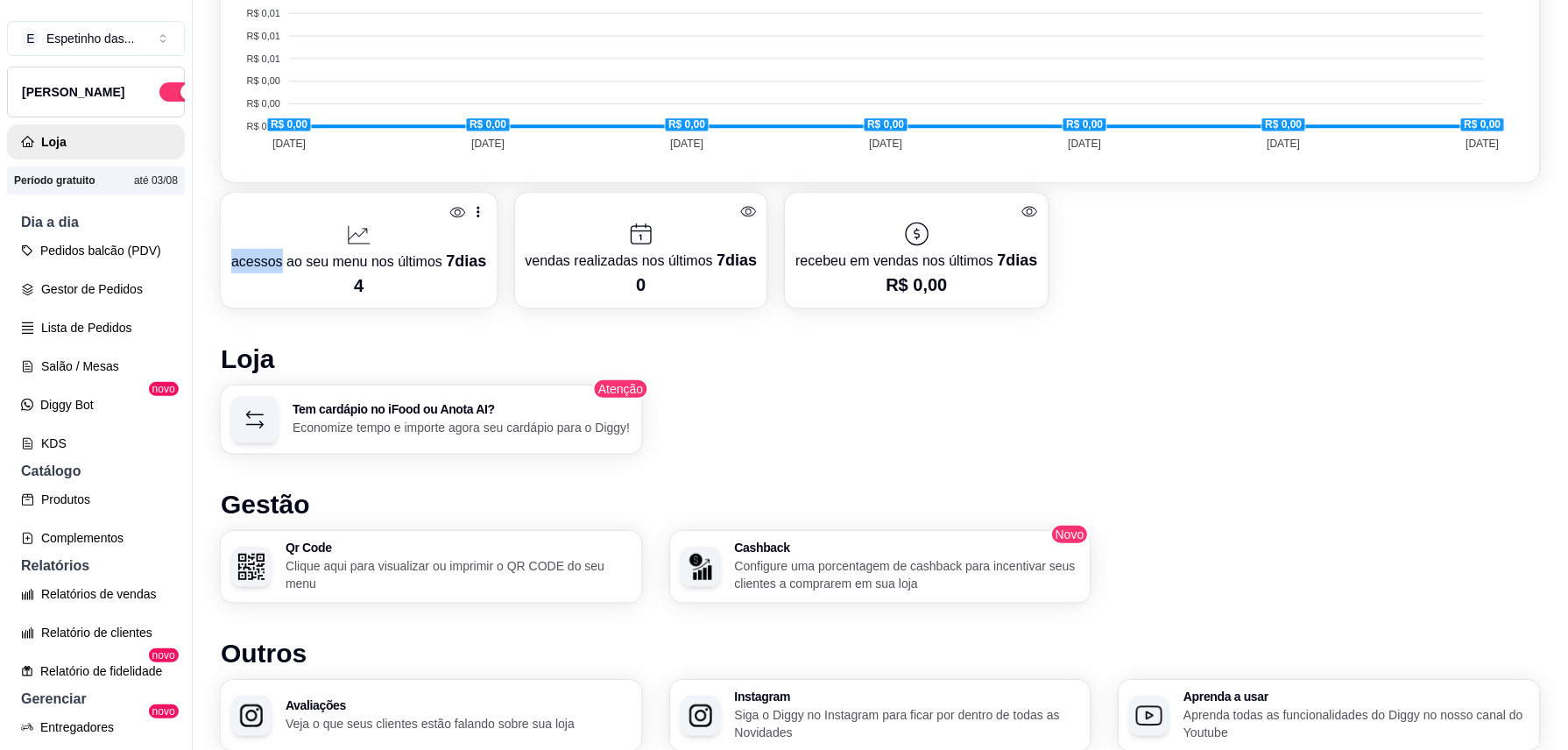 click on "Em alta 🔥 29 Dias Para Explodir Suas Vendas Seu delivery no próximo nível   ToSave — Marketing orientado a vendas Novo Diggy para Entregadores Facilite a gestão de entregadores e seus pedidos. Módulo Motoboy necessário* Novo Indique e ganhe Indique o Diggy e ganhe uma comissão mensal por um perído de até 3 meses Novo Kitchen Display System (KDS) Monitor de pedidos para áreas do estabelecimento Módulo KDS necessário* Novo Nota Fiscal (NFC-e) Emita notas fiscais (NFC-e) do seus pedidos do Diggy Módulo fiscal necessário* Novo Controle de Fiado Registre as suas vendas em fiado e tenha o controle das contas de cada cliente Novo Robô de Atendimento Otimize o atendimento dos seus pedidos vindos do WhatsApp com nosso robô Disponível para Windows 10 ou superior Desempenho Últimos 7 dias Total em reais de pedidos Você está vendo o total em pedidos recebidos na sua loja nos útimos 7 dias R$ 0,02 R$ 0,02 R$ 0,02 R$ 0,02 R$ 0,02 R$ 0,02 R$ 0,01 R$ 0,01 R$ 0,01 R$ 0,01 R$ 0,01 R$ 0,01" at bounding box center (880, 159) 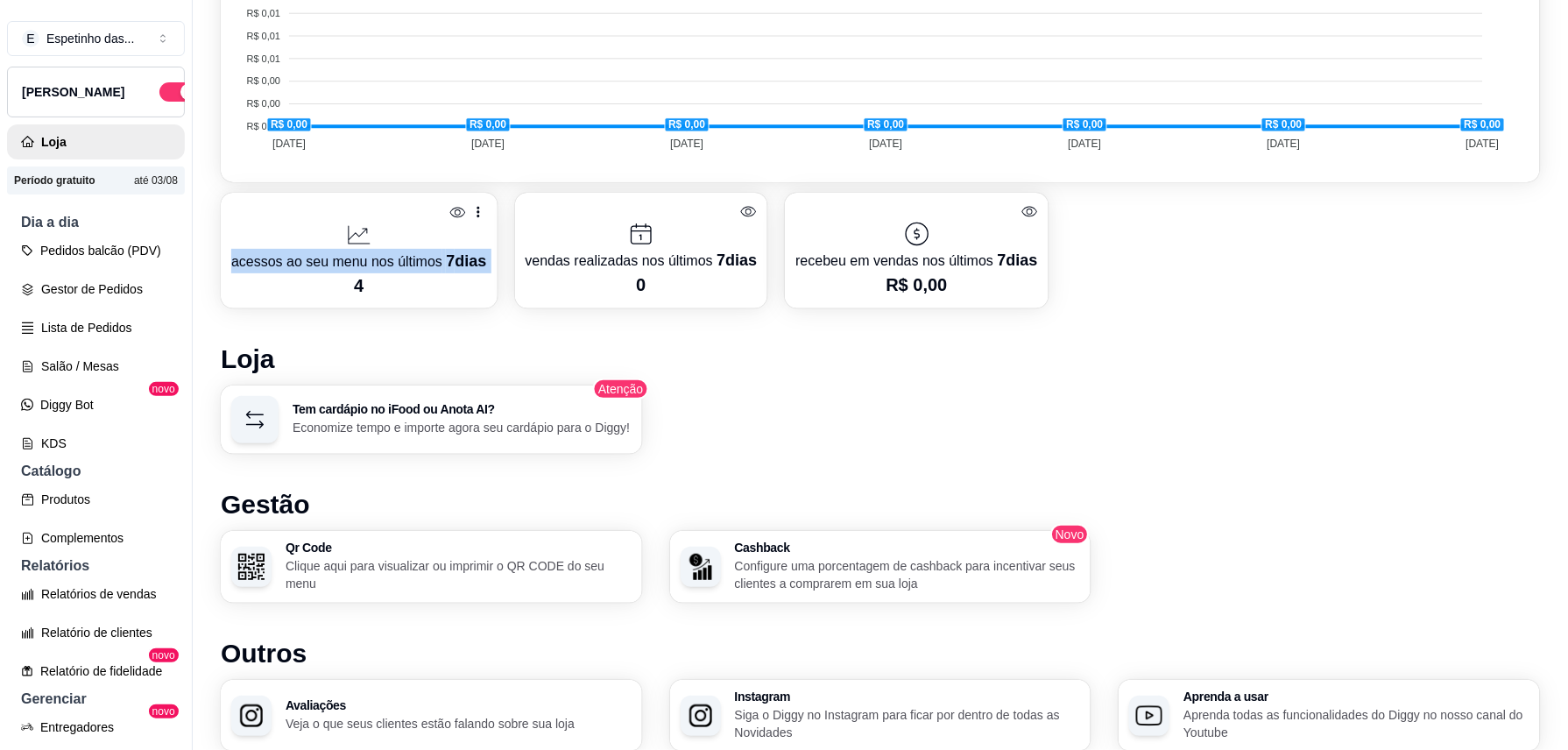 scroll, scrollTop: 0, scrollLeft: 0, axis: both 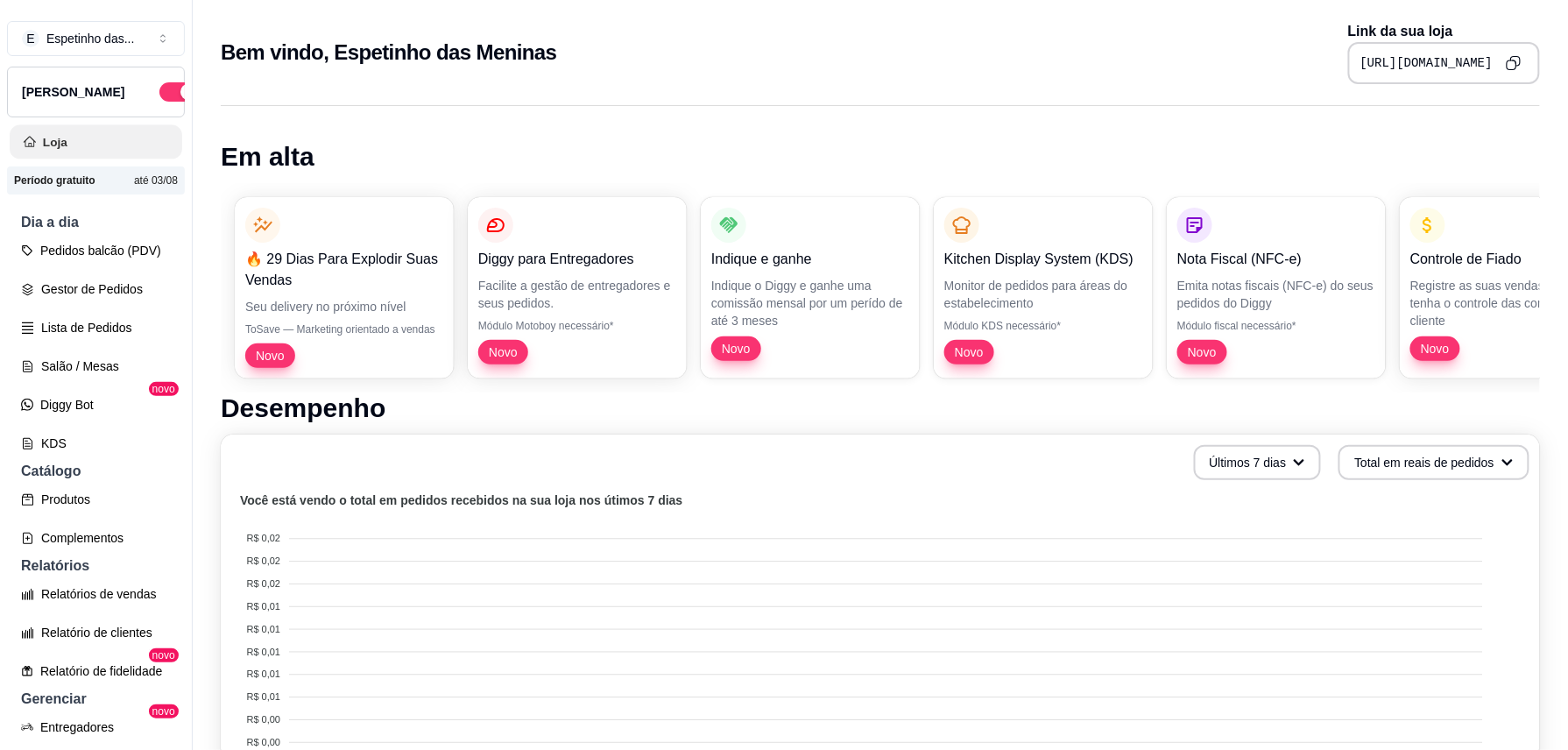 click on "Loja" at bounding box center (95, 142) 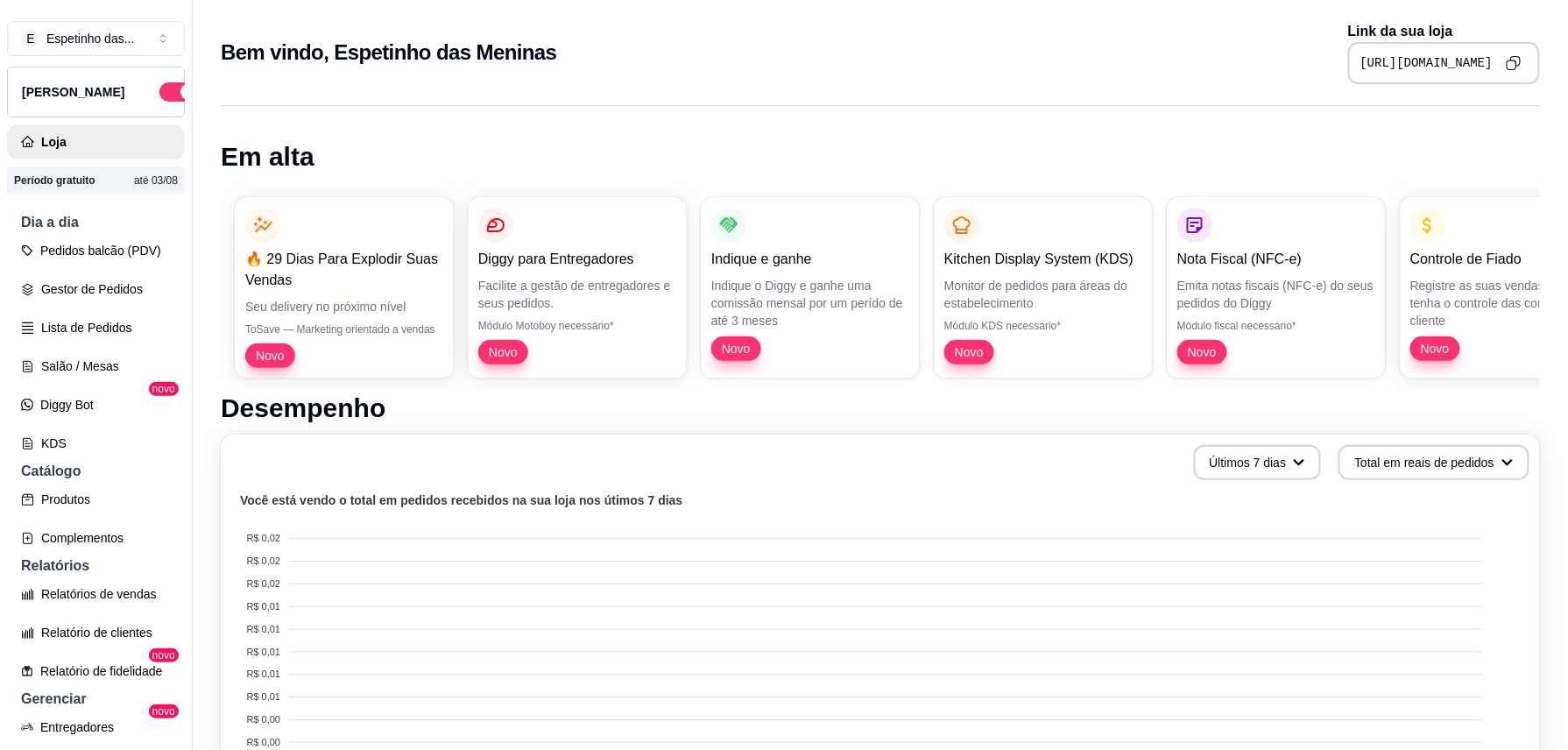 click on "E Espetinho das ... Loja Aberta Loja Período gratuito até 03/08   Dia a dia Pedidos balcão (PDV) Gestor de Pedidos Lista de Pedidos Salão / Mesas Diggy Bot novo KDS Catálogo Produtos Complementos Relatórios Relatórios de vendas Relatório de clientes Relatório de fidelidade novo Gerenciar Entregadores novo Nota Fiscal (NFC-e) Controle de caixa Controle de fiado Cupons Clientes Estoque Configurações Diggy Planos Precisa de ajuda? Sair Bem vindo, Espetinho das Meninas  Link da sua loja [URL][DOMAIN_NAME] Em alta 🔥 29 Dias Para Explodir Suas Vendas Seu delivery no próximo nível   ToSave — Marketing orientado a vendas Novo Diggy para Entregadores Facilite a gestão de entregadores e seus pedidos. Módulo Motoboy necessário* Novo Indique e ganhe Indique o Diggy e ganhe uma comissão mensal por um perído de até 3 meses Novo Kitchen Display System (KDS) Monitor de pedidos para áreas do estabelecimento Módulo KDS necessário* Novo Nota Fiscal (NFC-e) Novo Controle de Fiado" at bounding box center (784, 389) 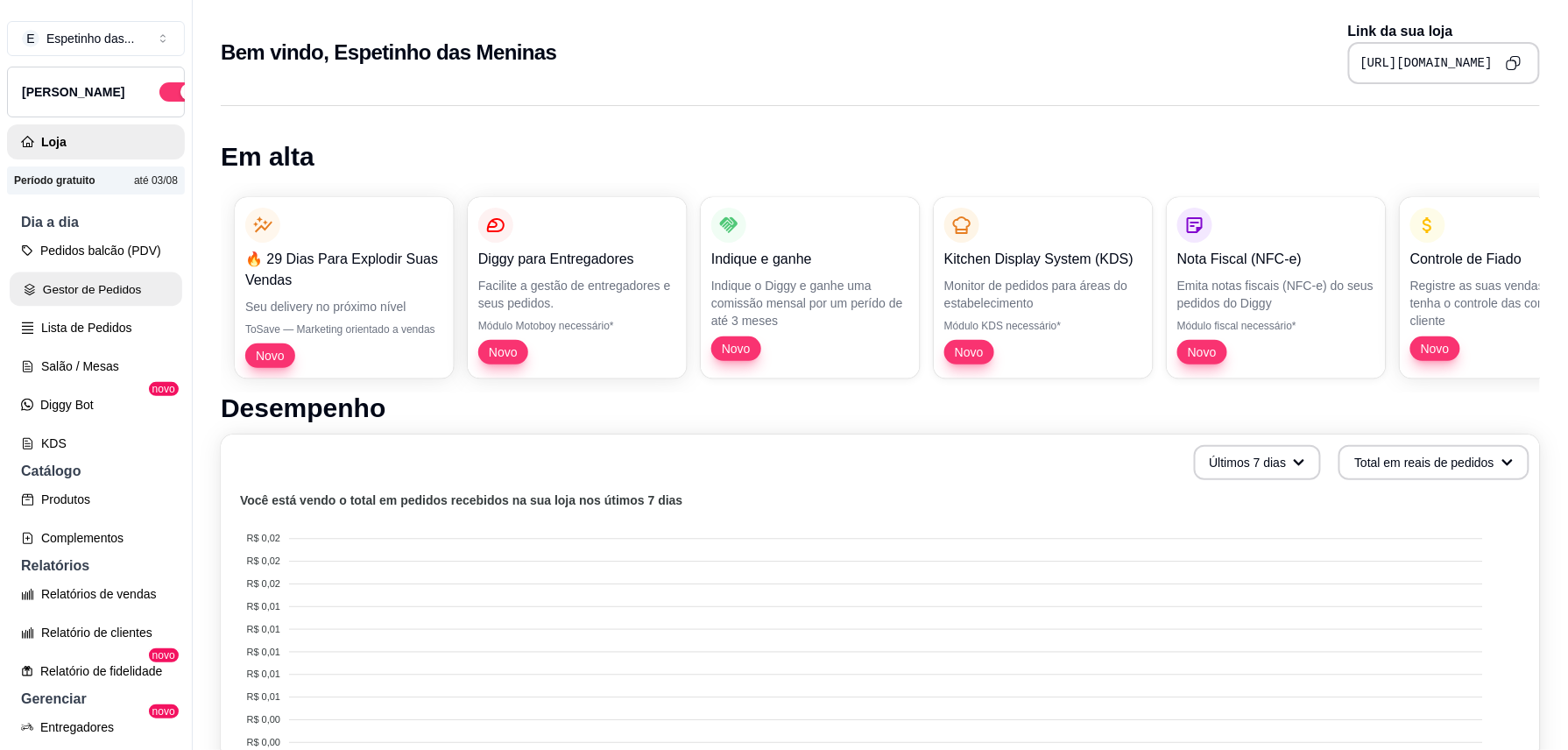 click on "Gestor de Pedidos" at bounding box center (95, 289) 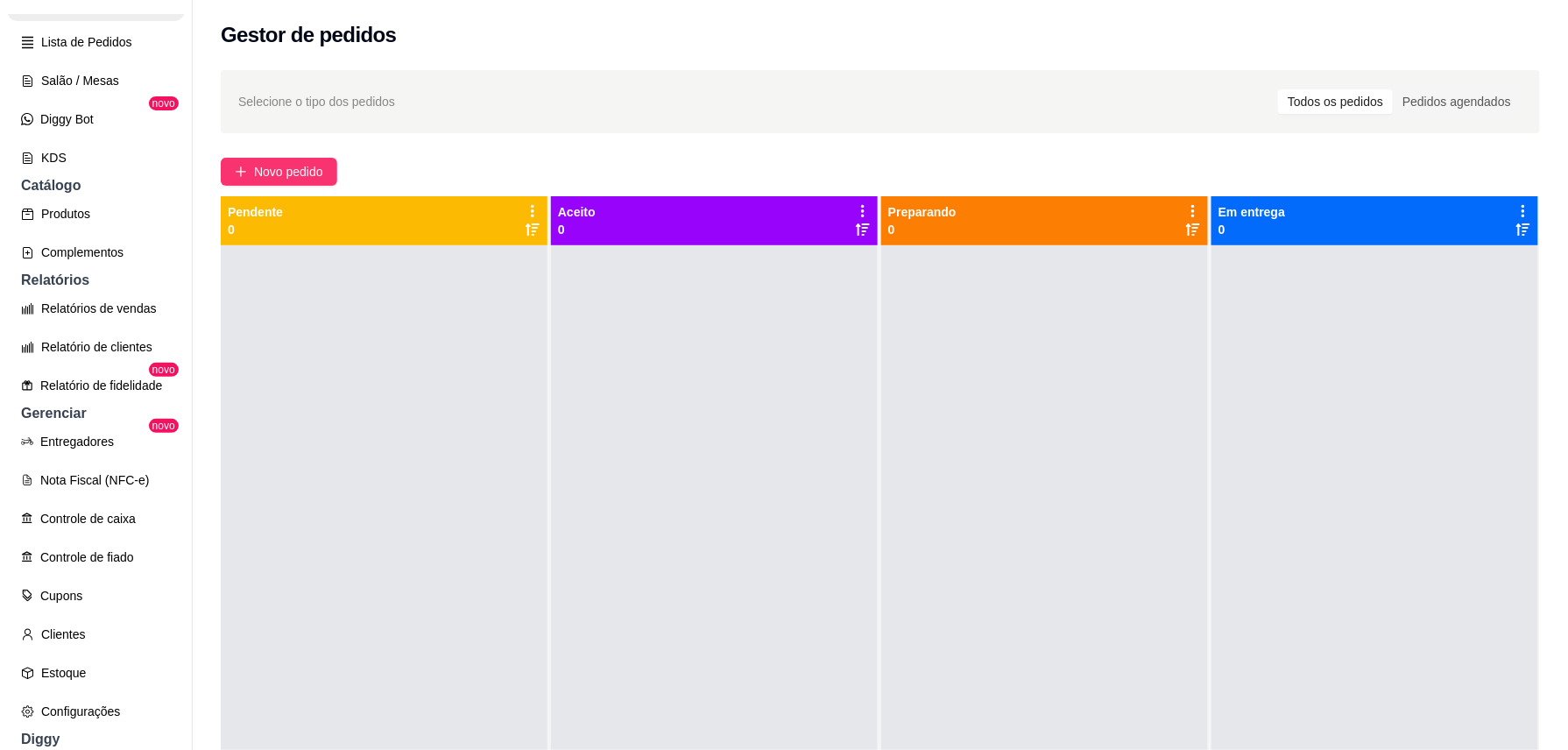 scroll, scrollTop: 450, scrollLeft: 0, axis: vertical 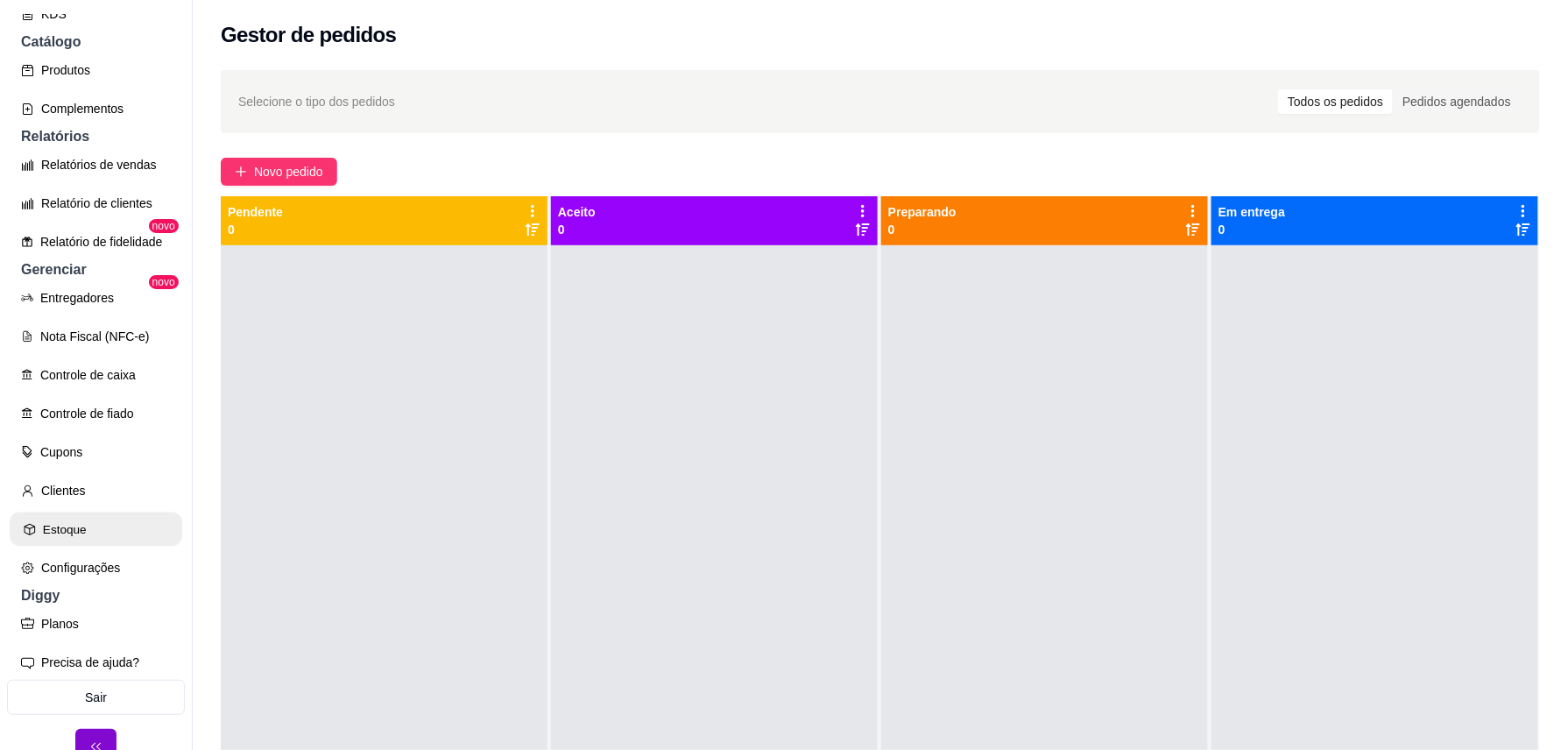 click on "Estoque" at bounding box center [95, 529] 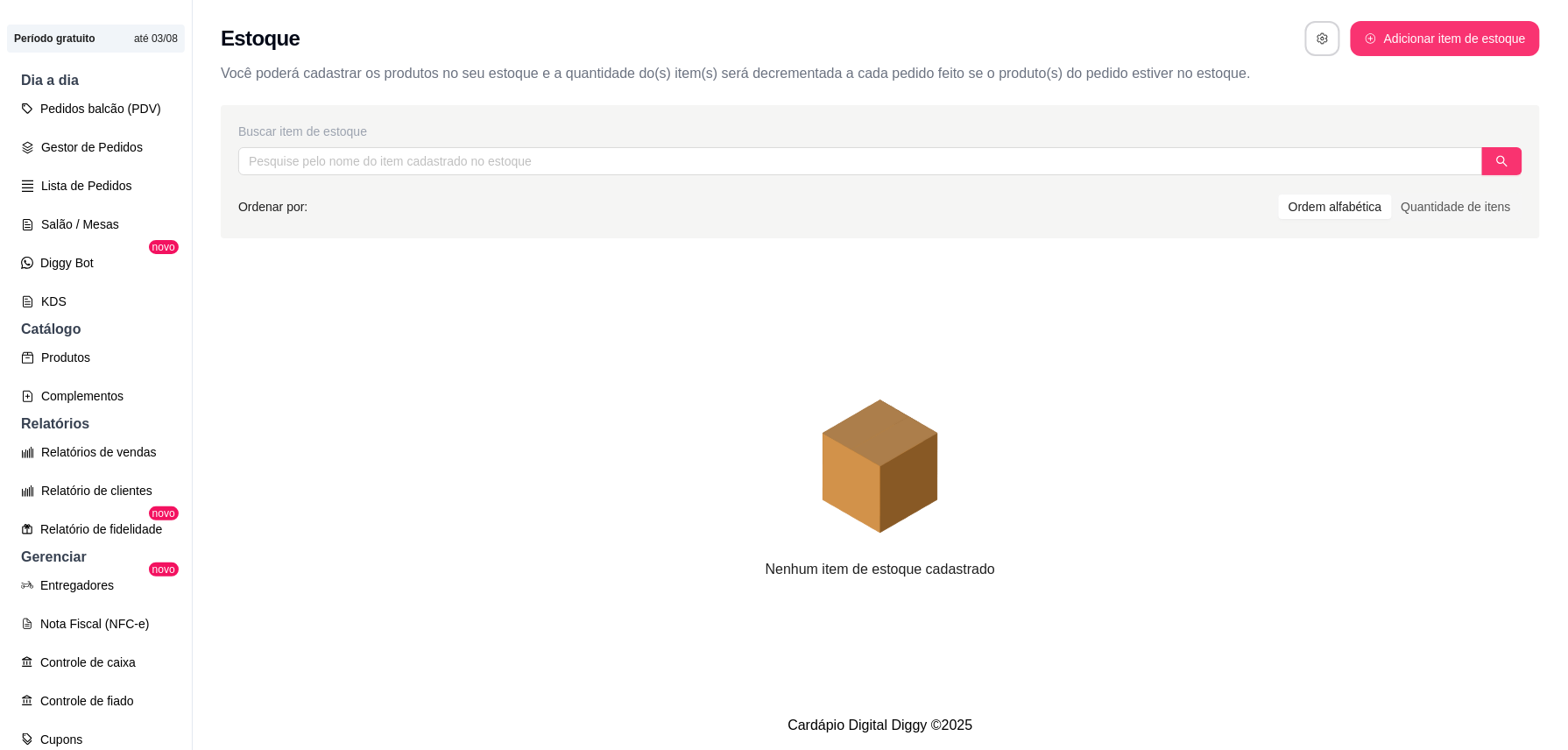 scroll, scrollTop: 109, scrollLeft: 0, axis: vertical 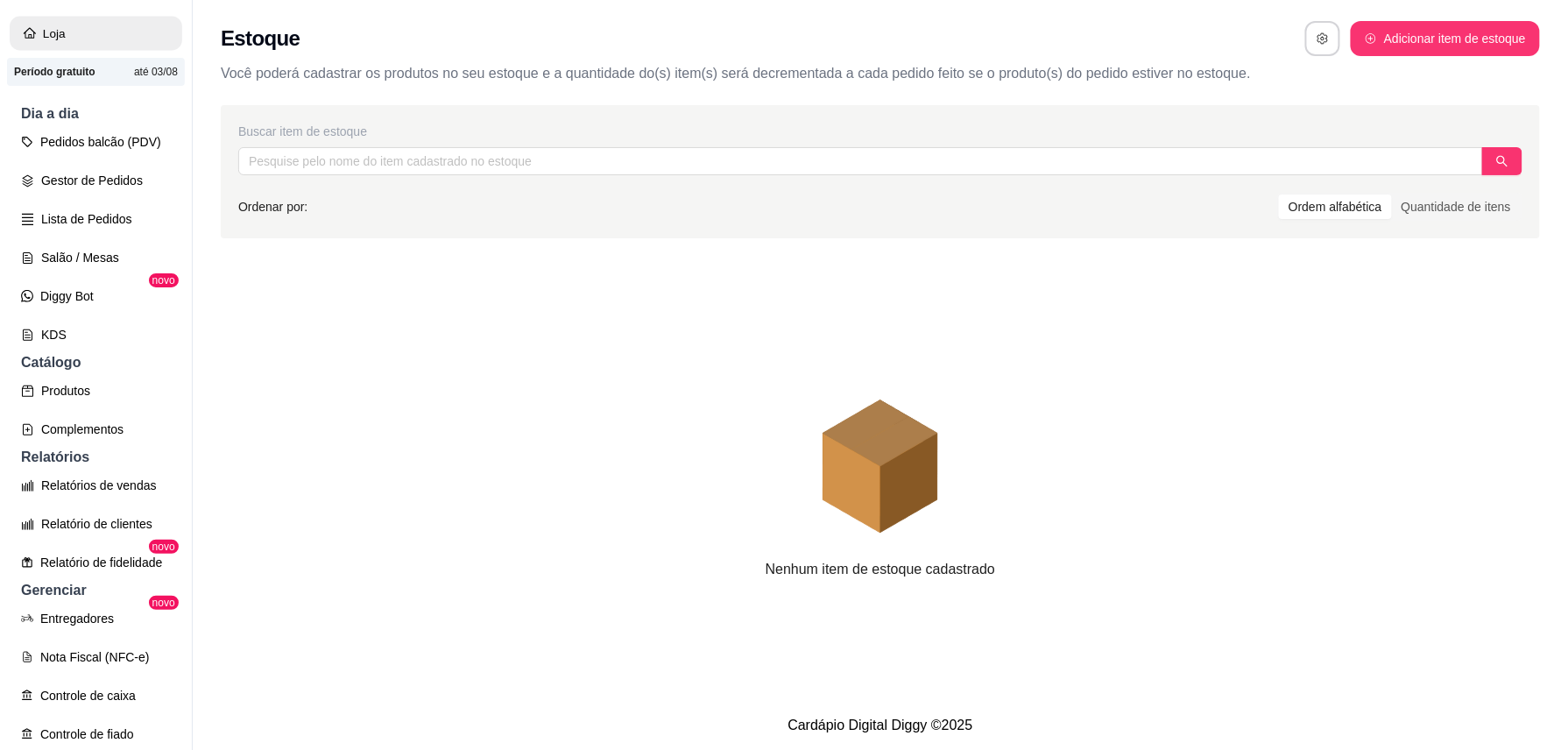 click on "Loja" at bounding box center [95, 33] 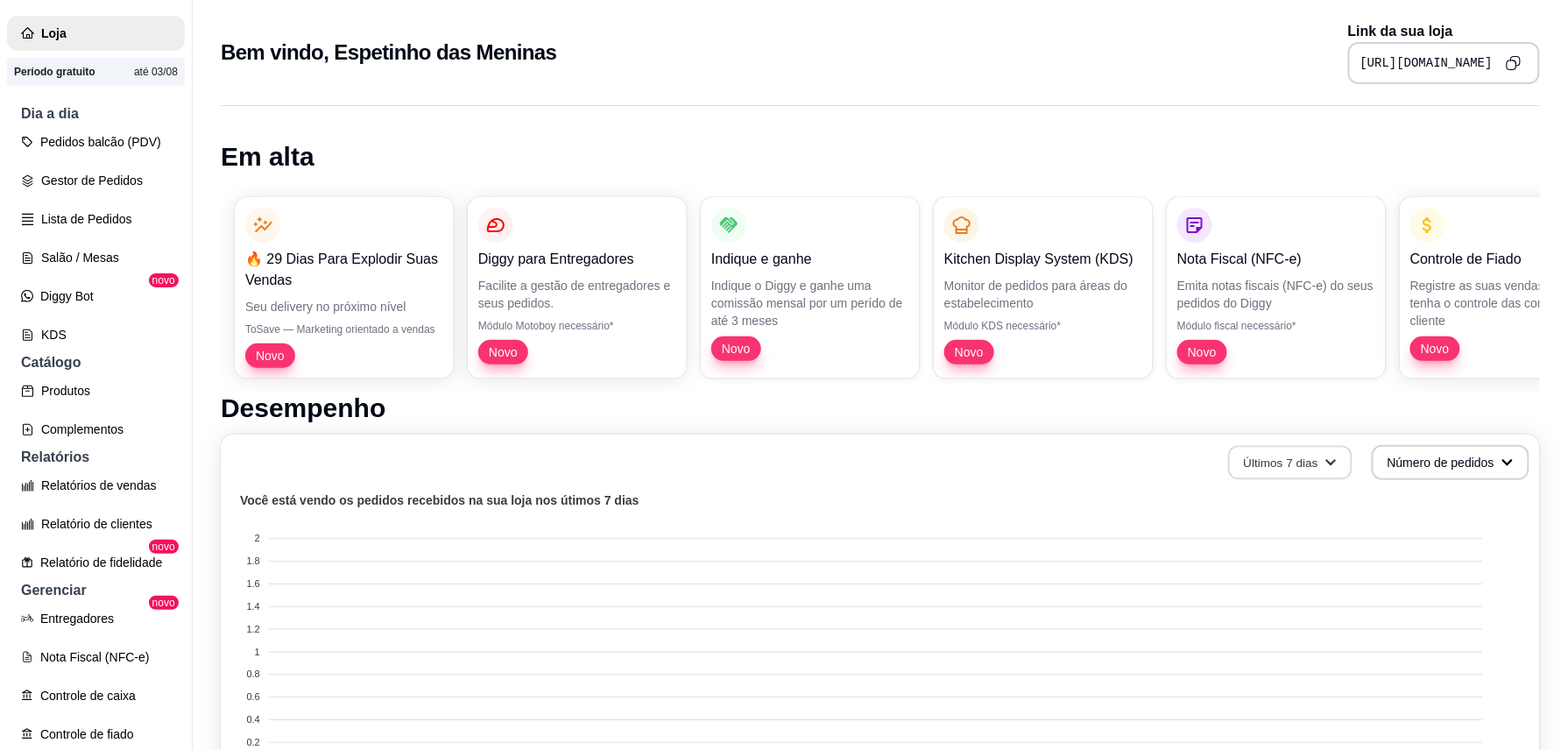 click 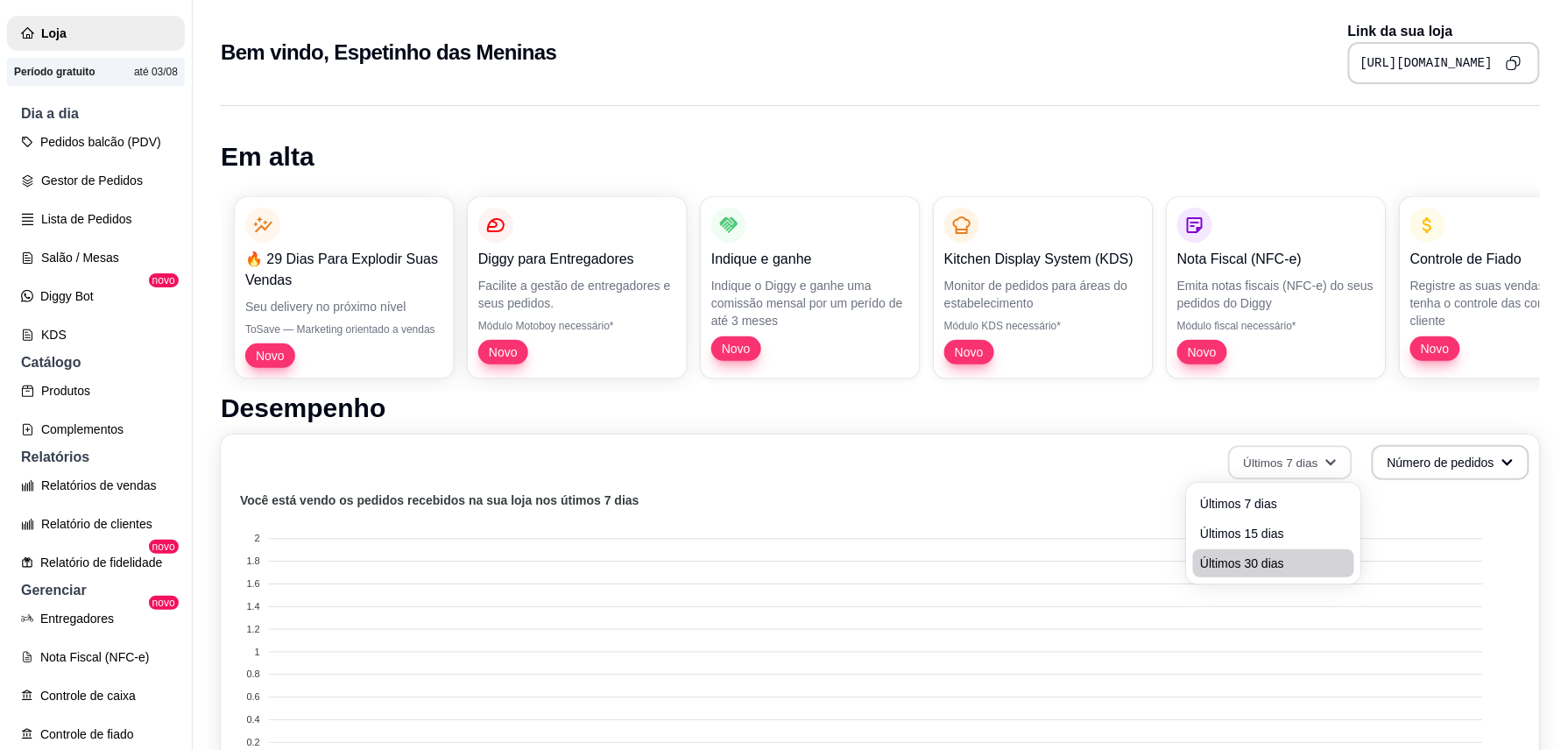 click on "Últimos 30 dias" at bounding box center [1274, 563] 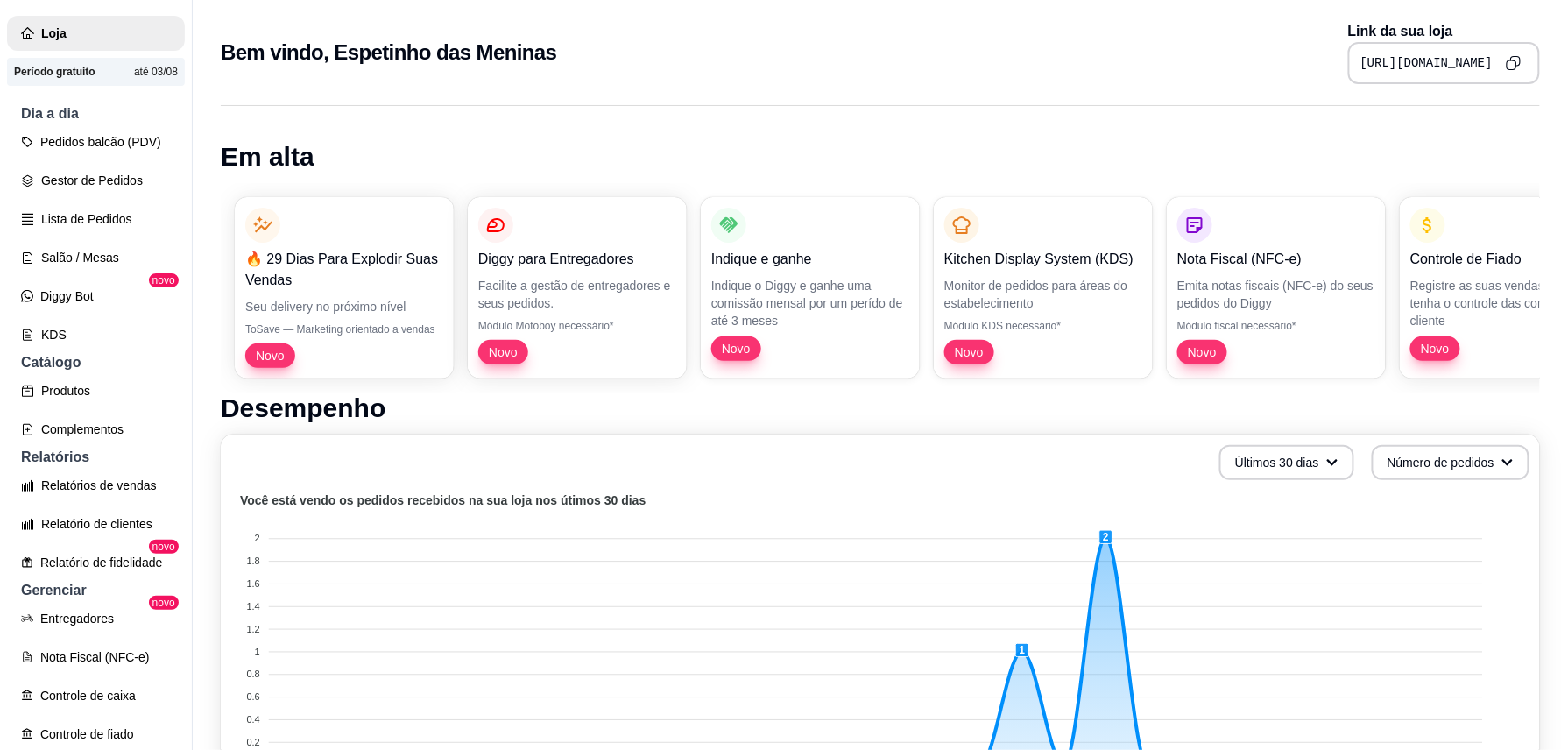 scroll, scrollTop: 640, scrollLeft: 0, axis: vertical 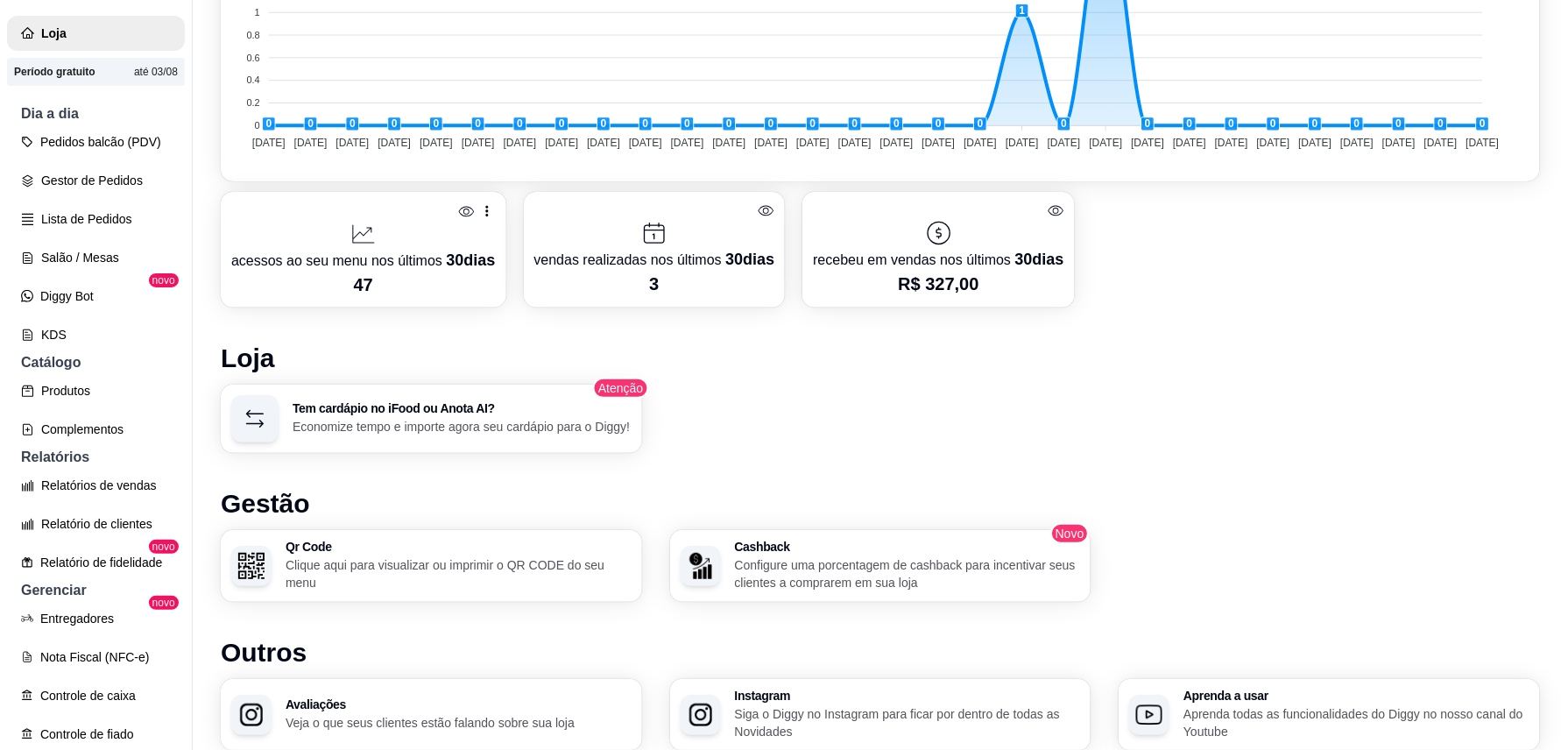 click 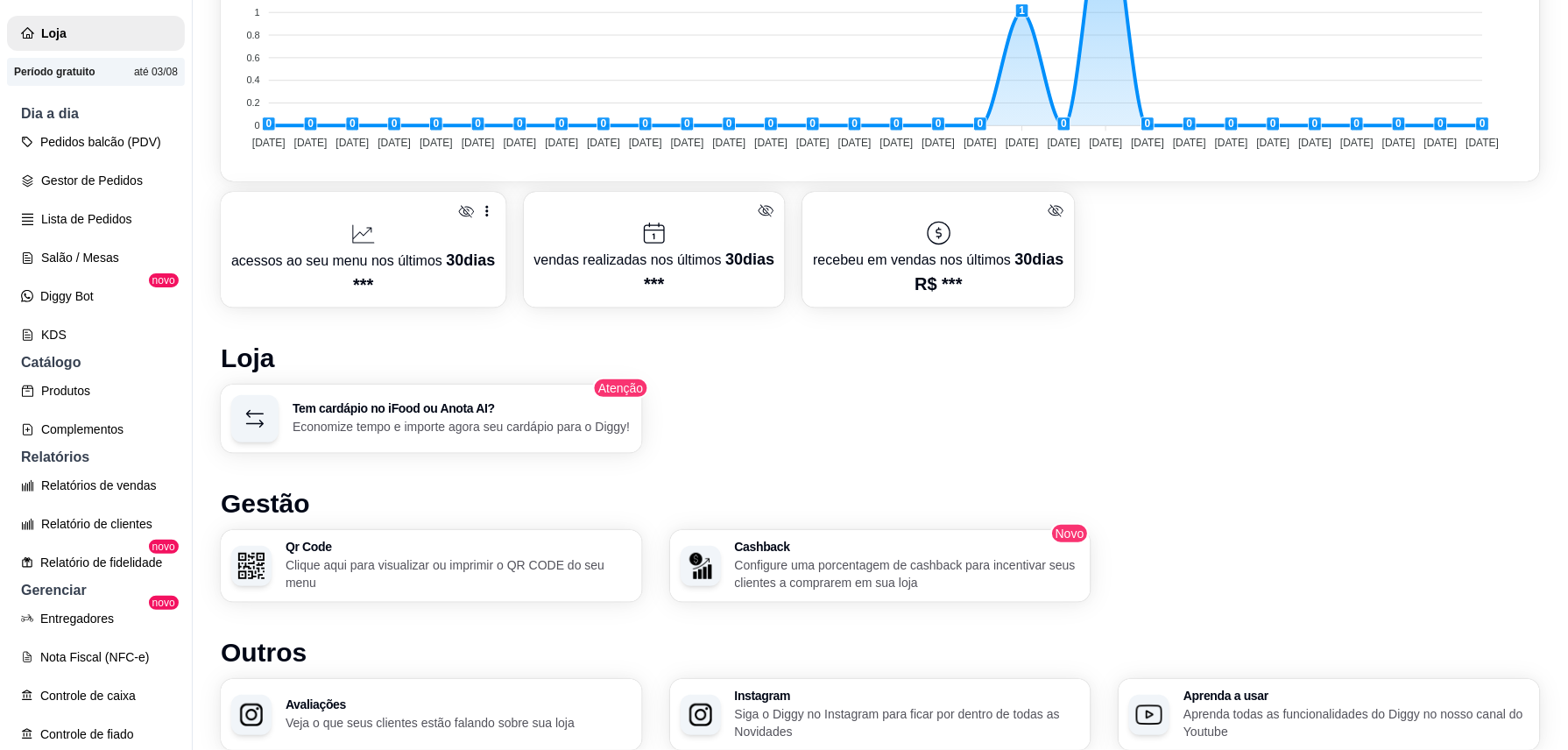scroll, scrollTop: 0, scrollLeft: 0, axis: both 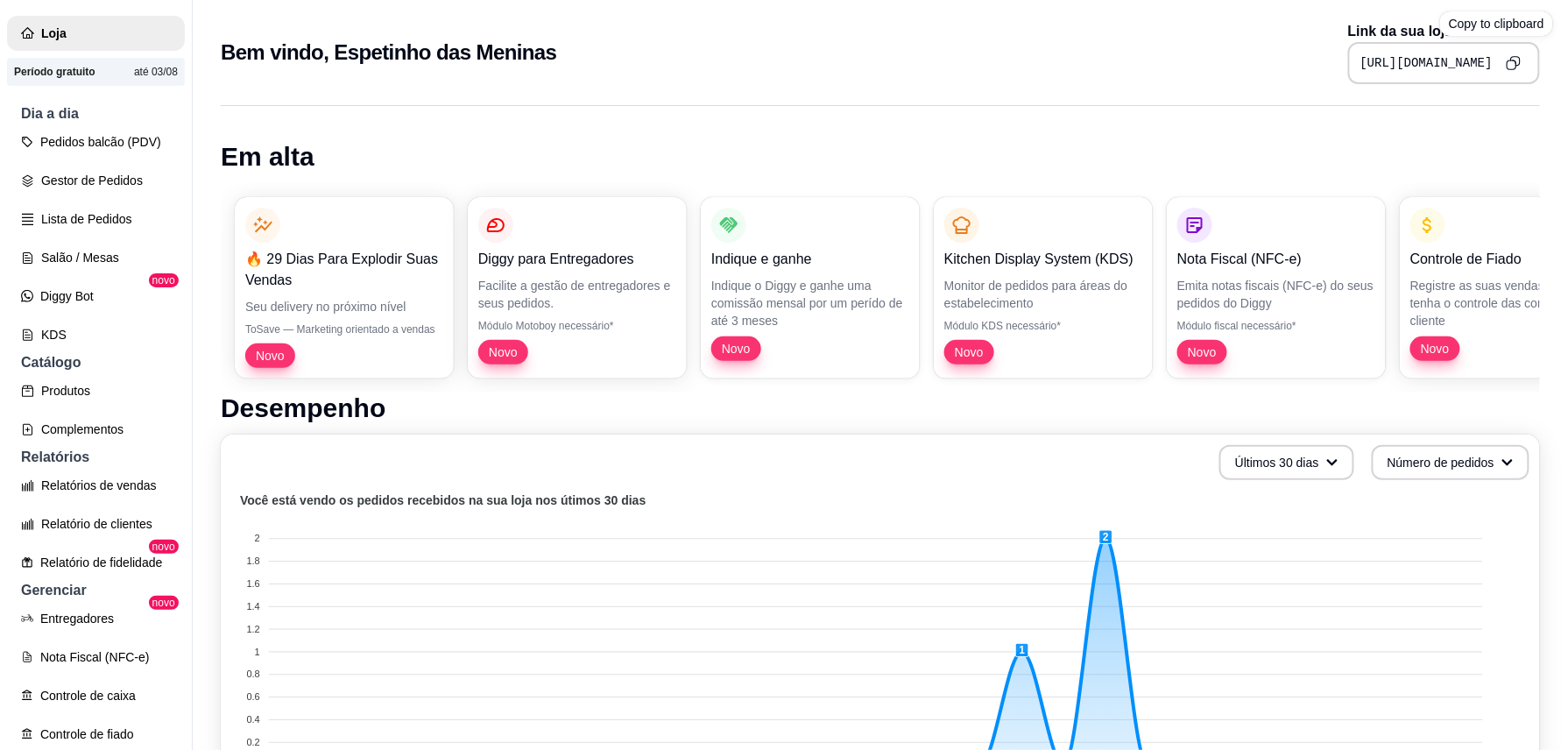 click 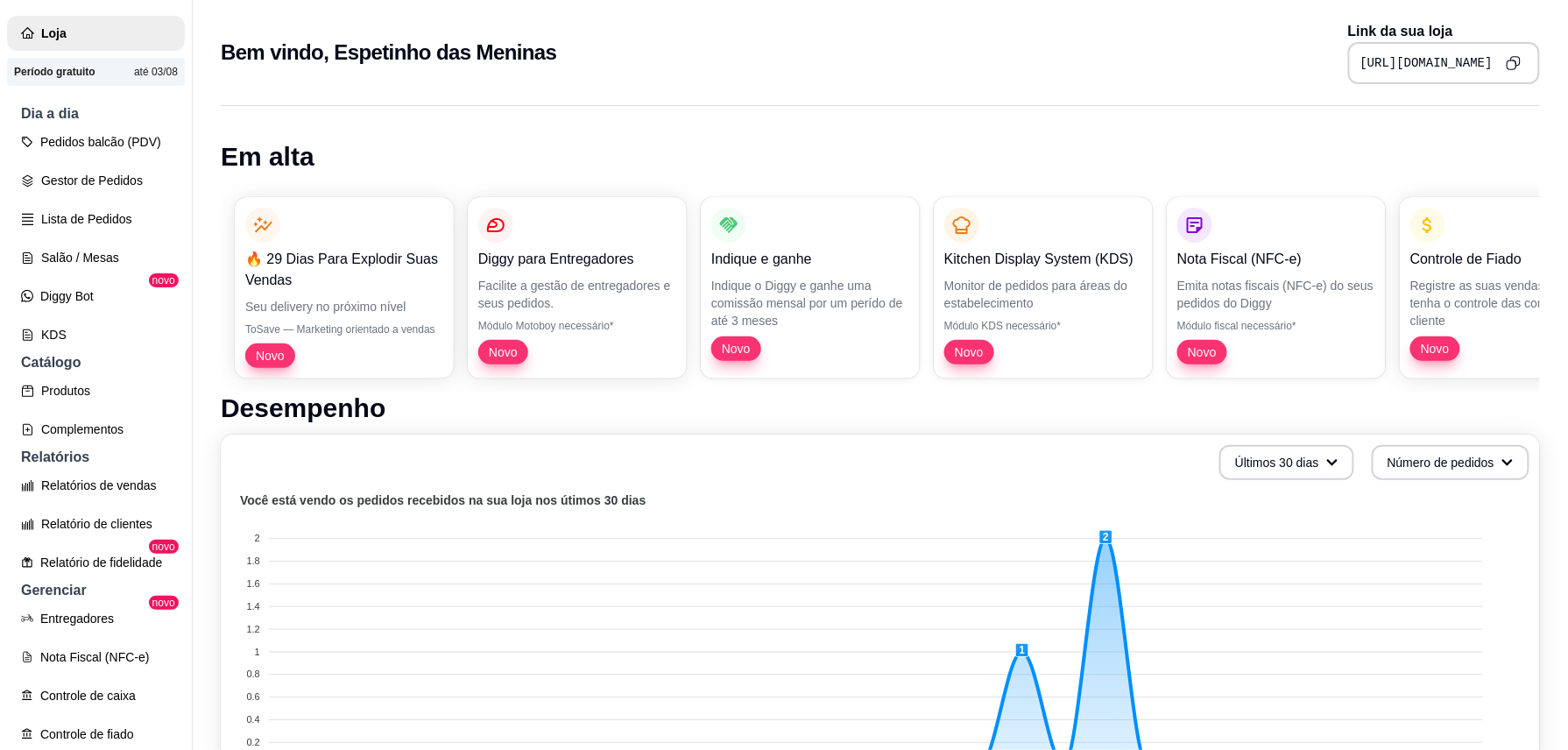 click 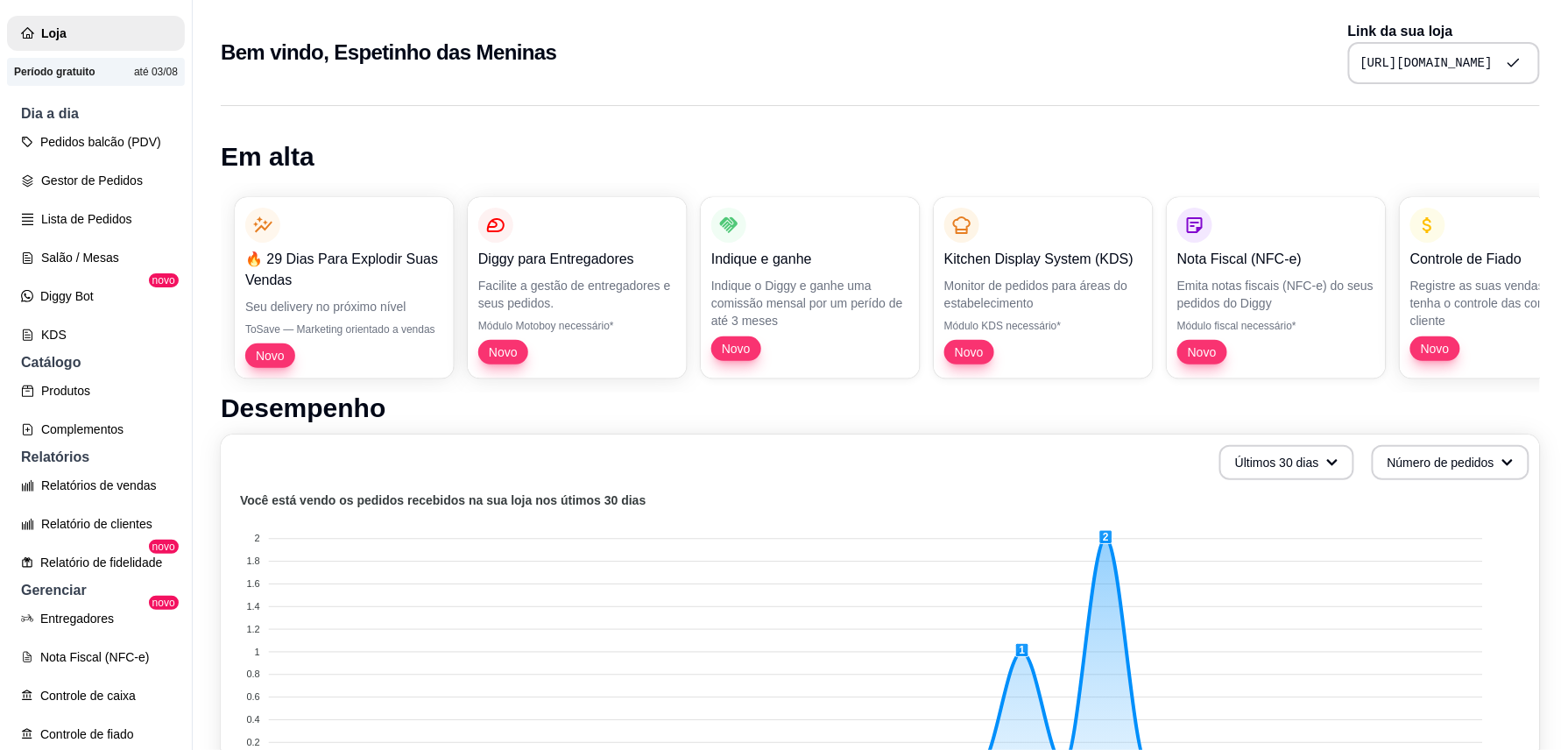 click 